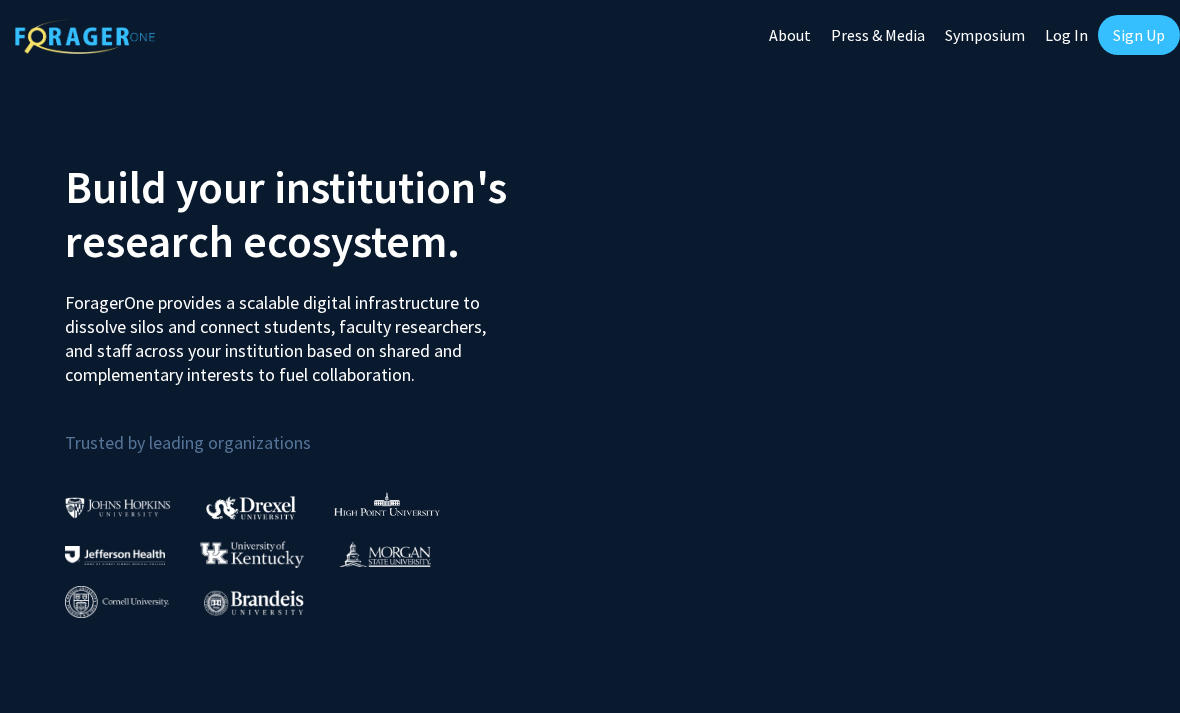 scroll, scrollTop: 0, scrollLeft: 0, axis: both 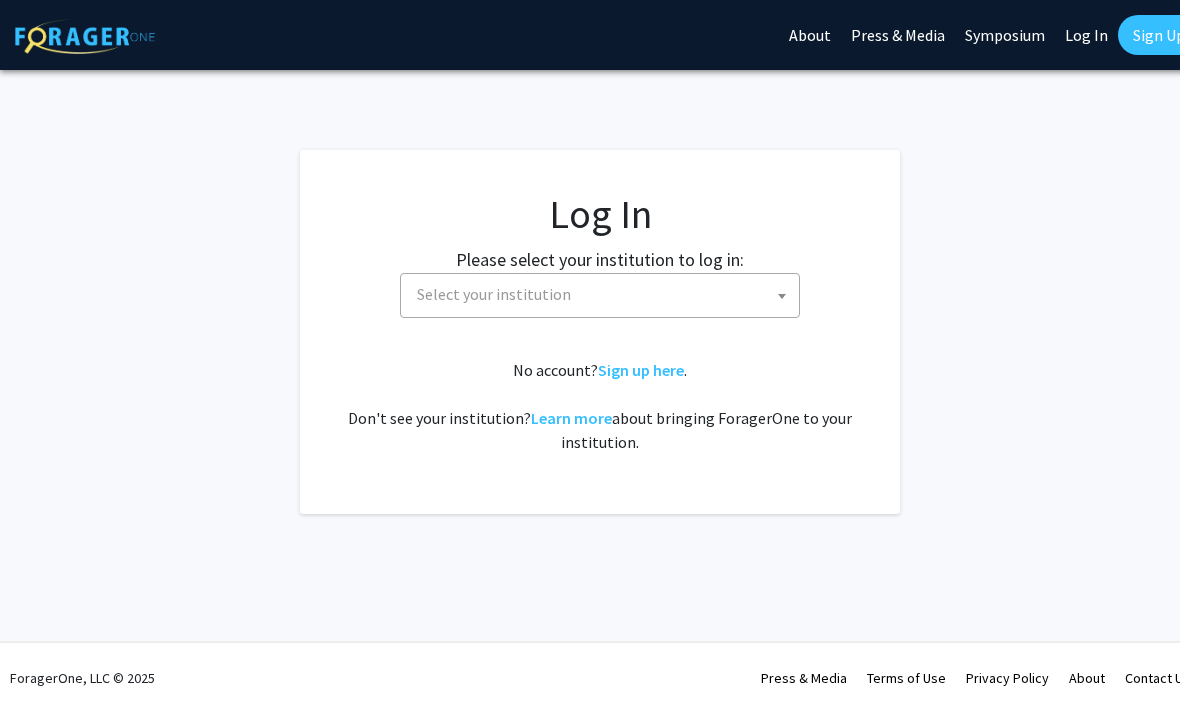 select 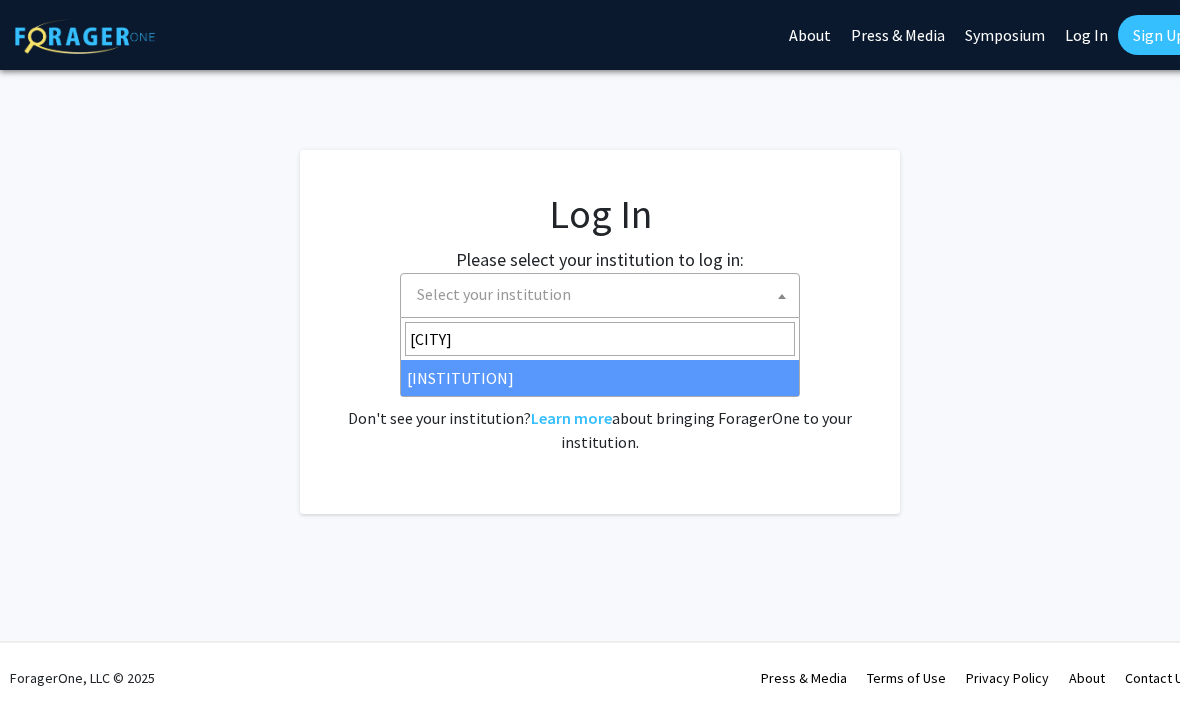 type on "[CITY]" 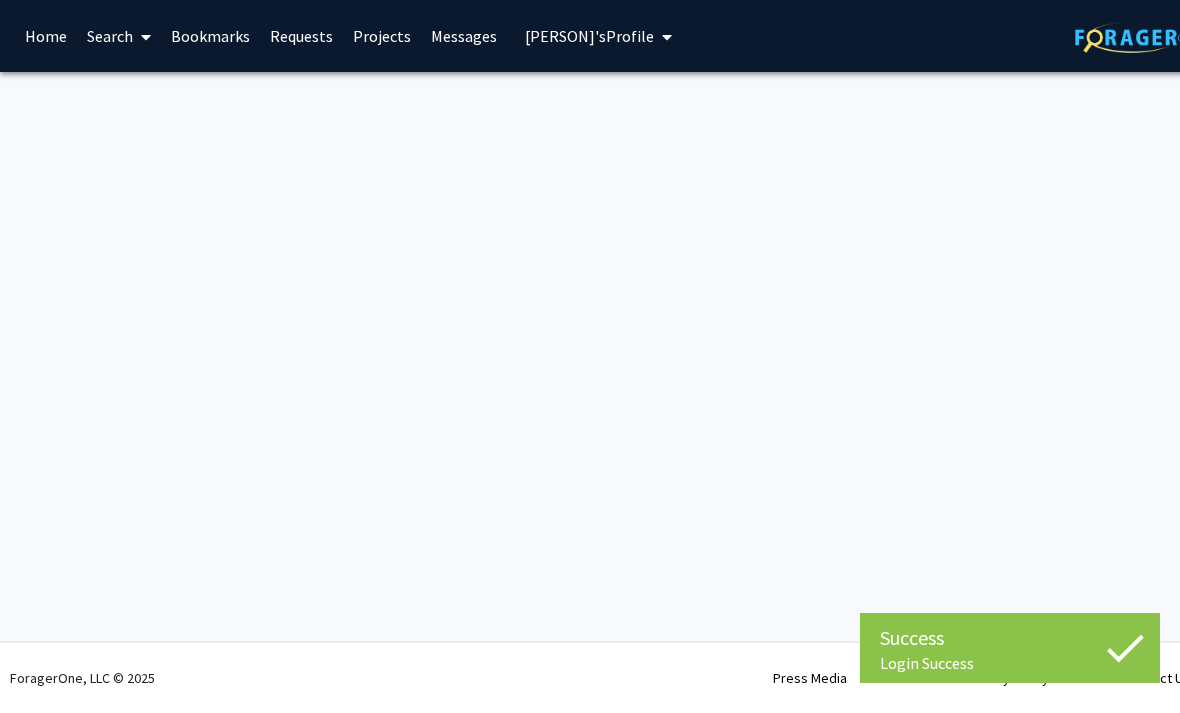 scroll, scrollTop: 0, scrollLeft: 0, axis: both 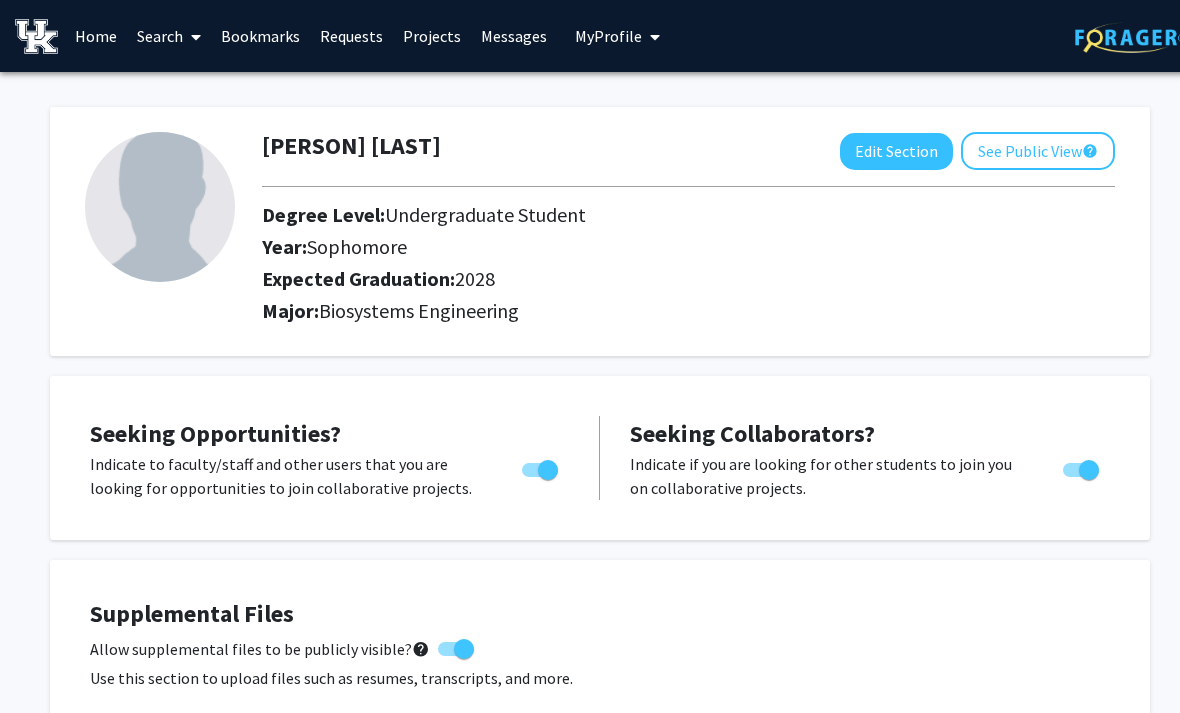 click on "Bookmarks" at bounding box center [260, 36] 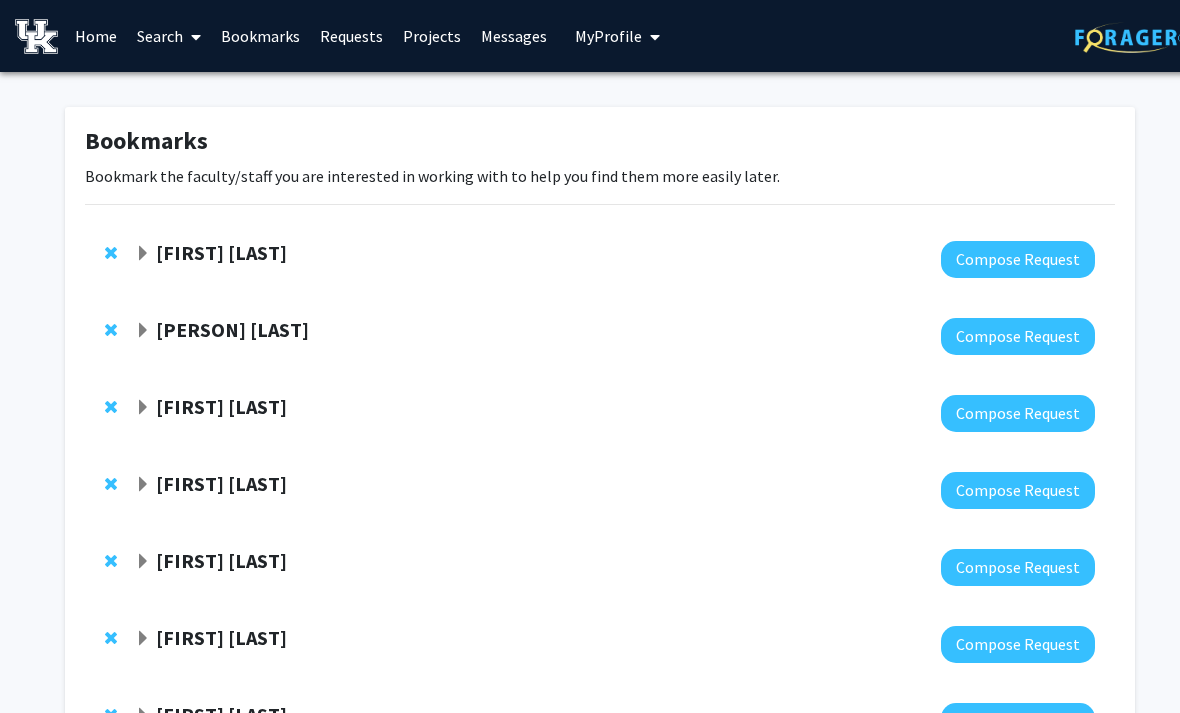 click on "[FIRST] [LAST]" 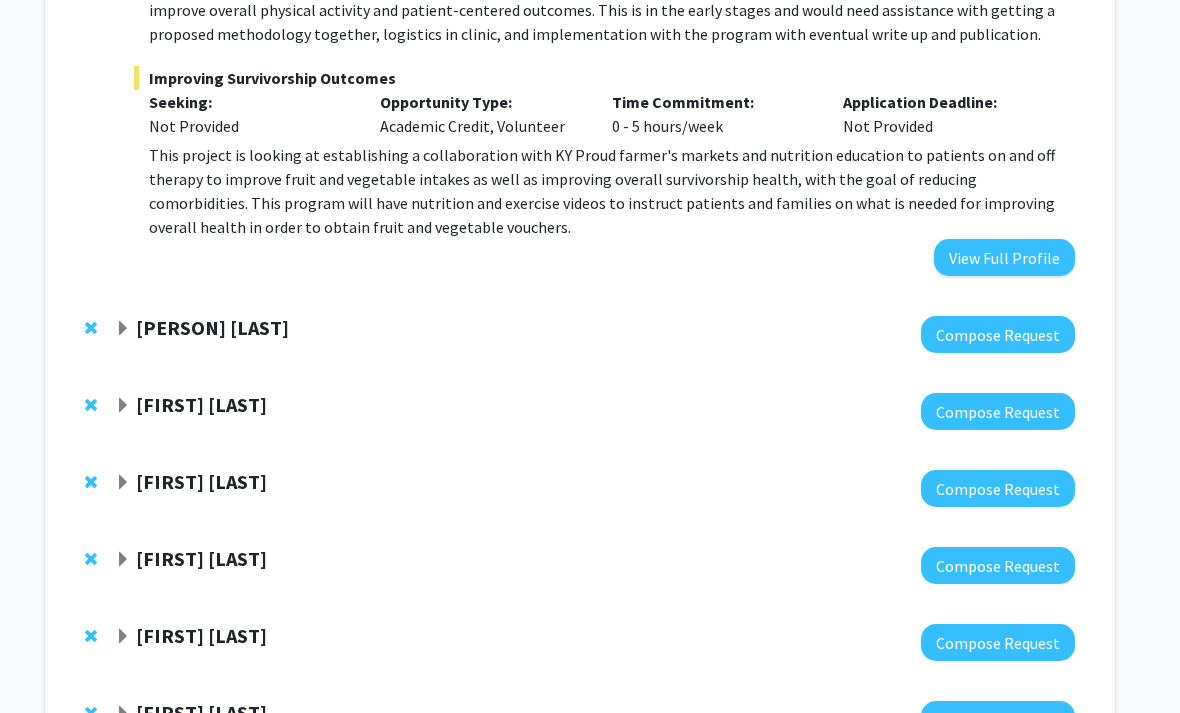 scroll, scrollTop: 768, scrollLeft: 20, axis: both 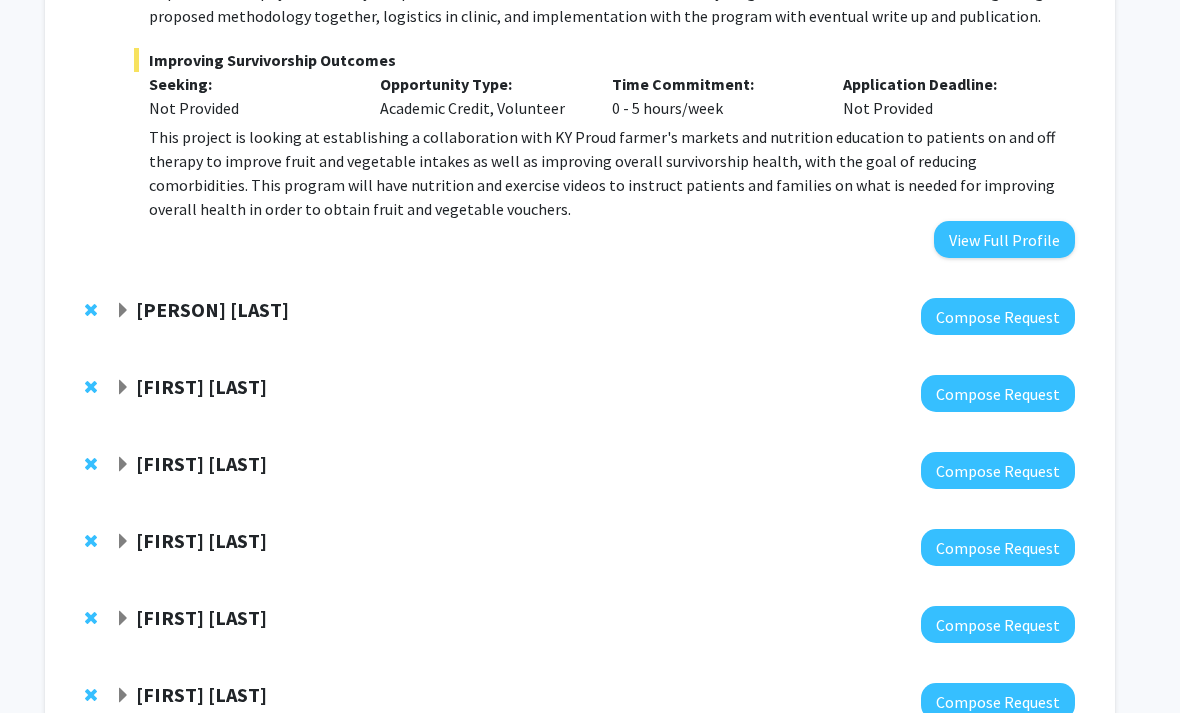 click on "[PERSON] [LAST]" 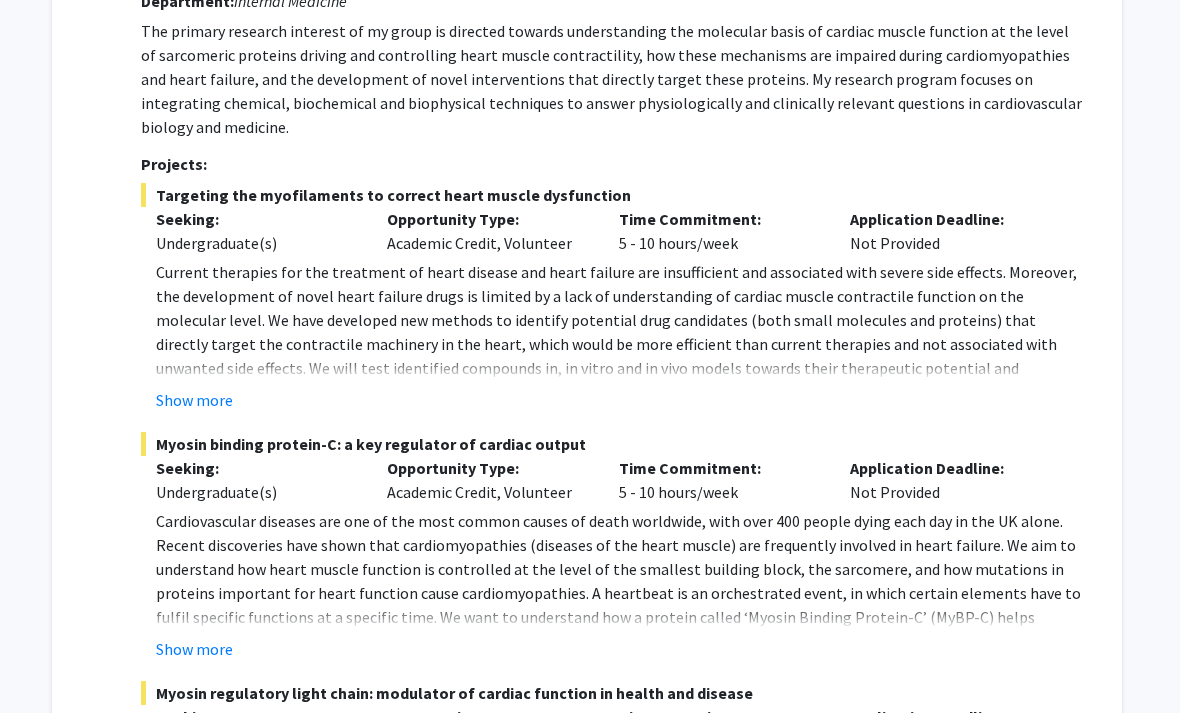scroll, scrollTop: 1121, scrollLeft: 13, axis: both 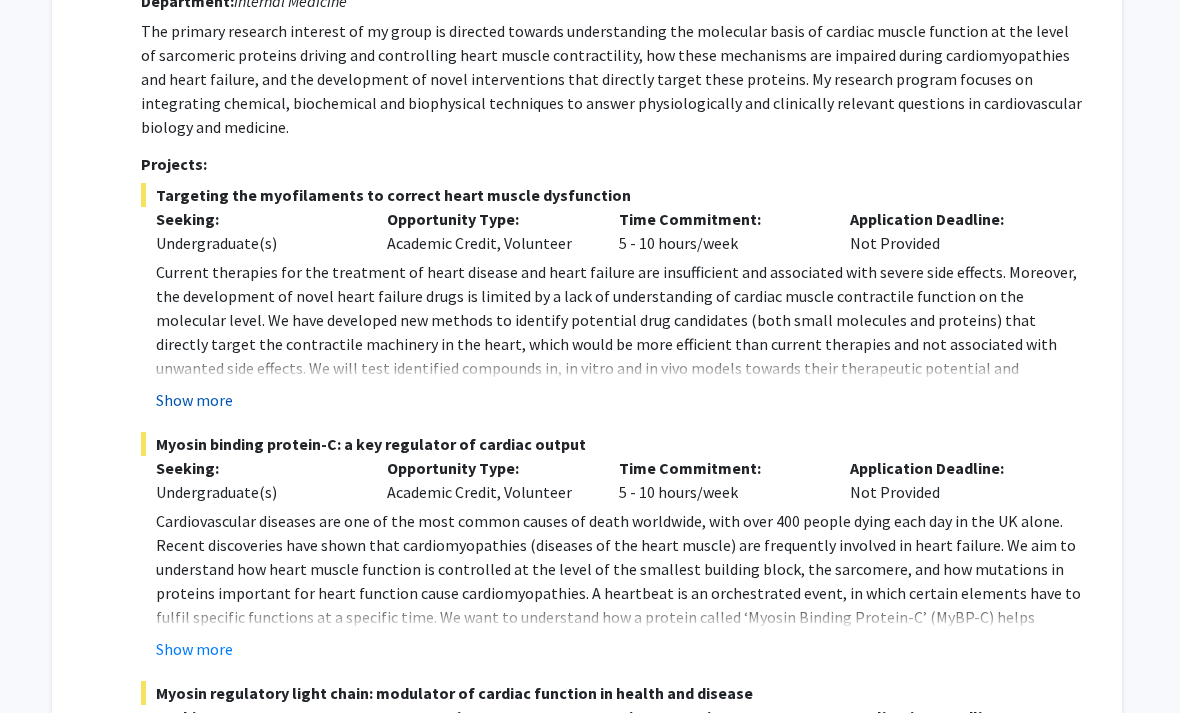 click on "Show more" at bounding box center [194, 400] 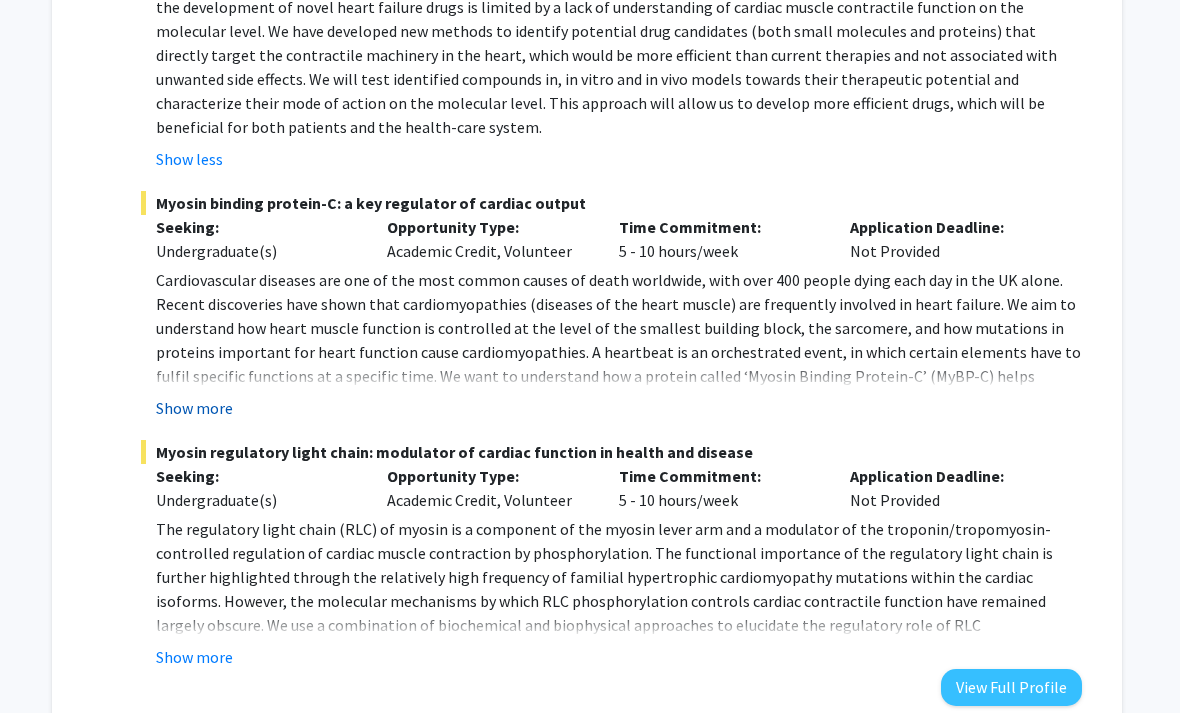 click on "Show more" at bounding box center (194, 409) 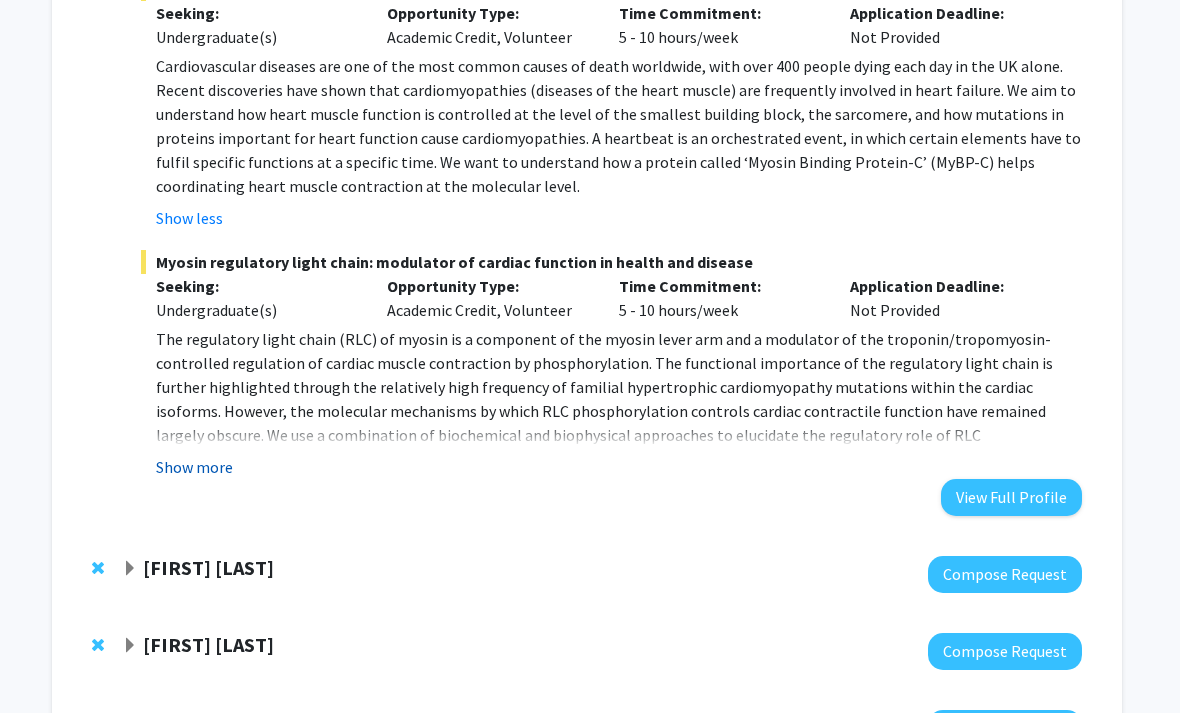 click on "Show more" at bounding box center (194, 468) 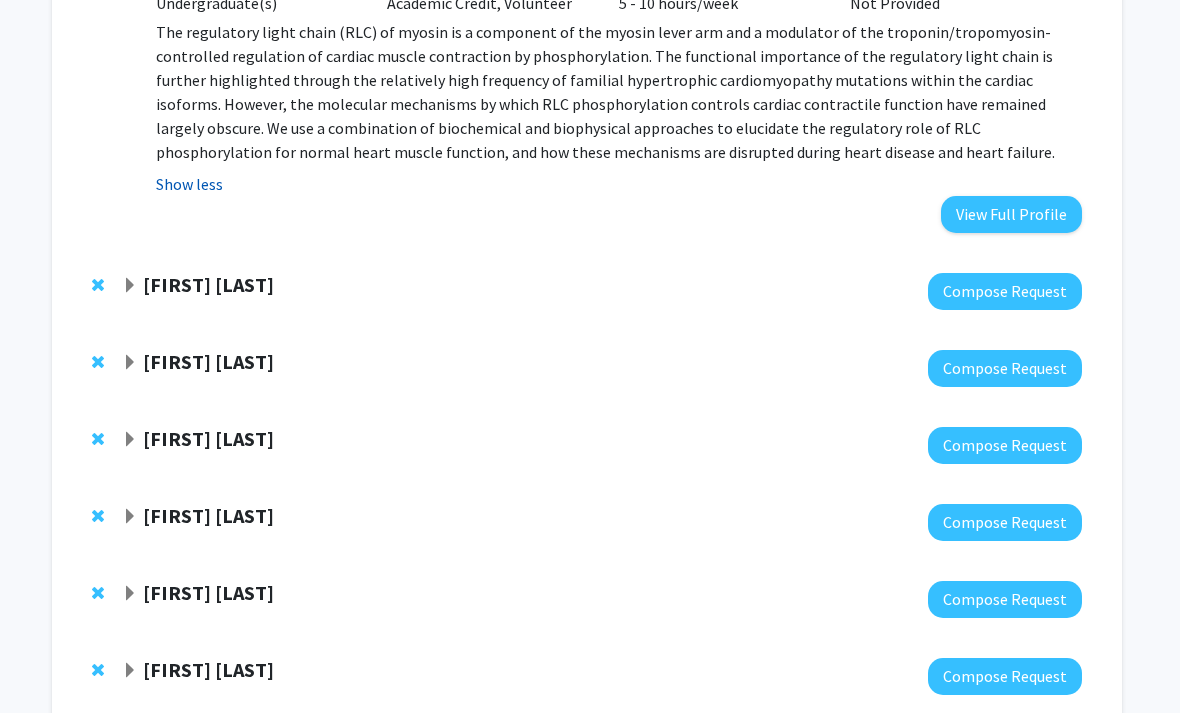 scroll, scrollTop: 1941, scrollLeft: 13, axis: both 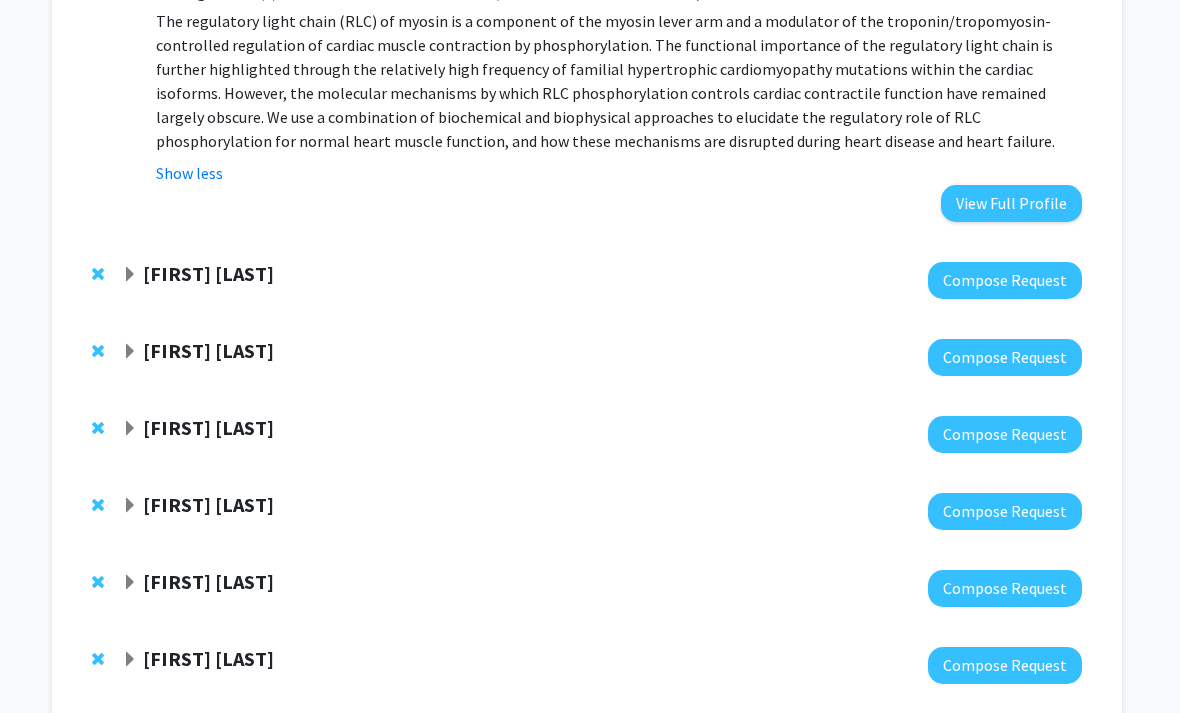 click 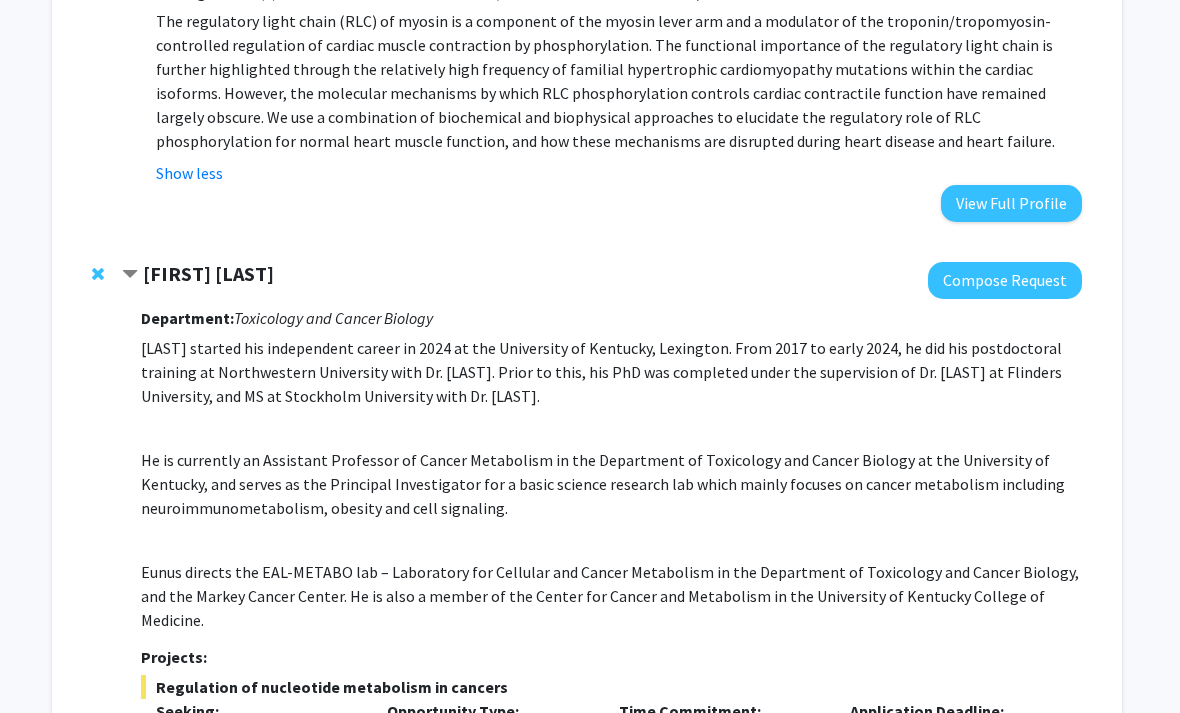 scroll, scrollTop: 1942, scrollLeft: 13, axis: both 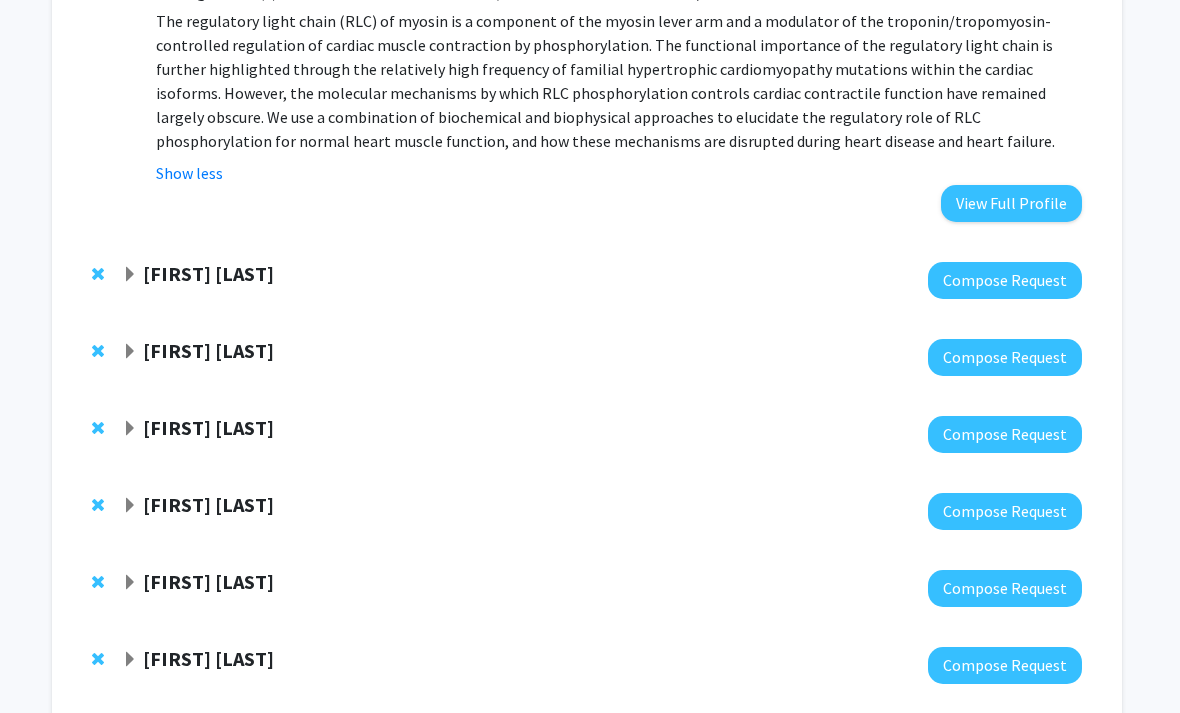 click on "[FIRST] [LAST]" 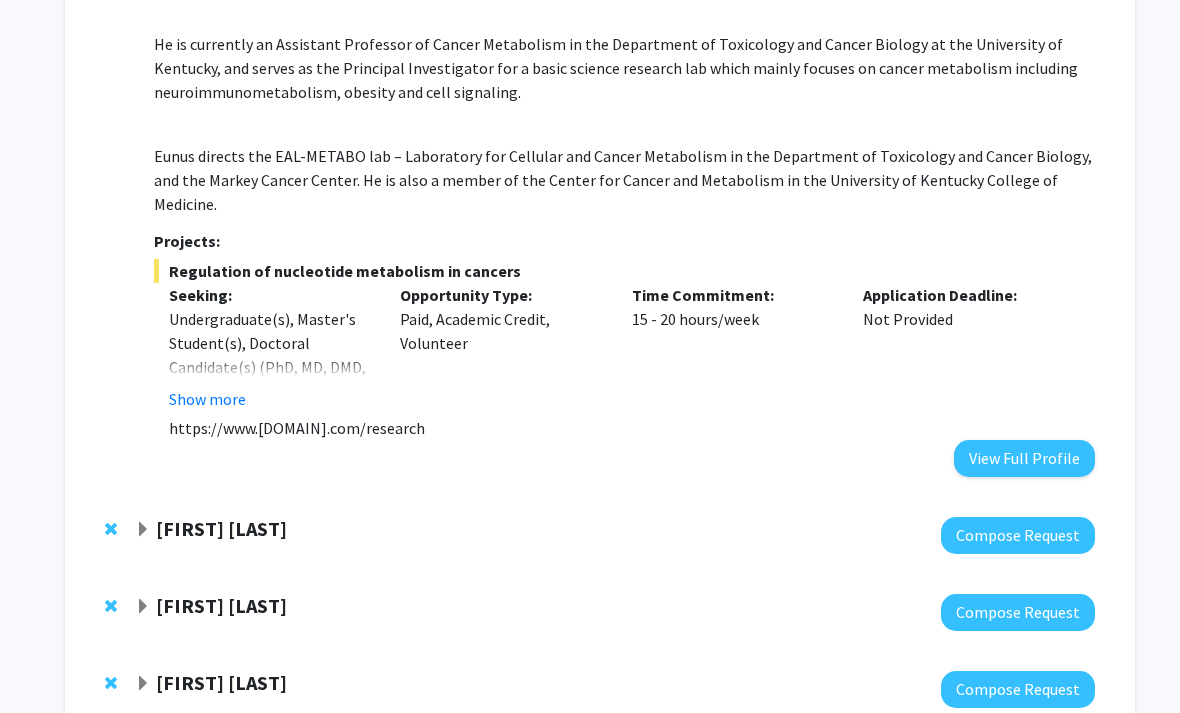 scroll, scrollTop: 2371, scrollLeft: 0, axis: vertical 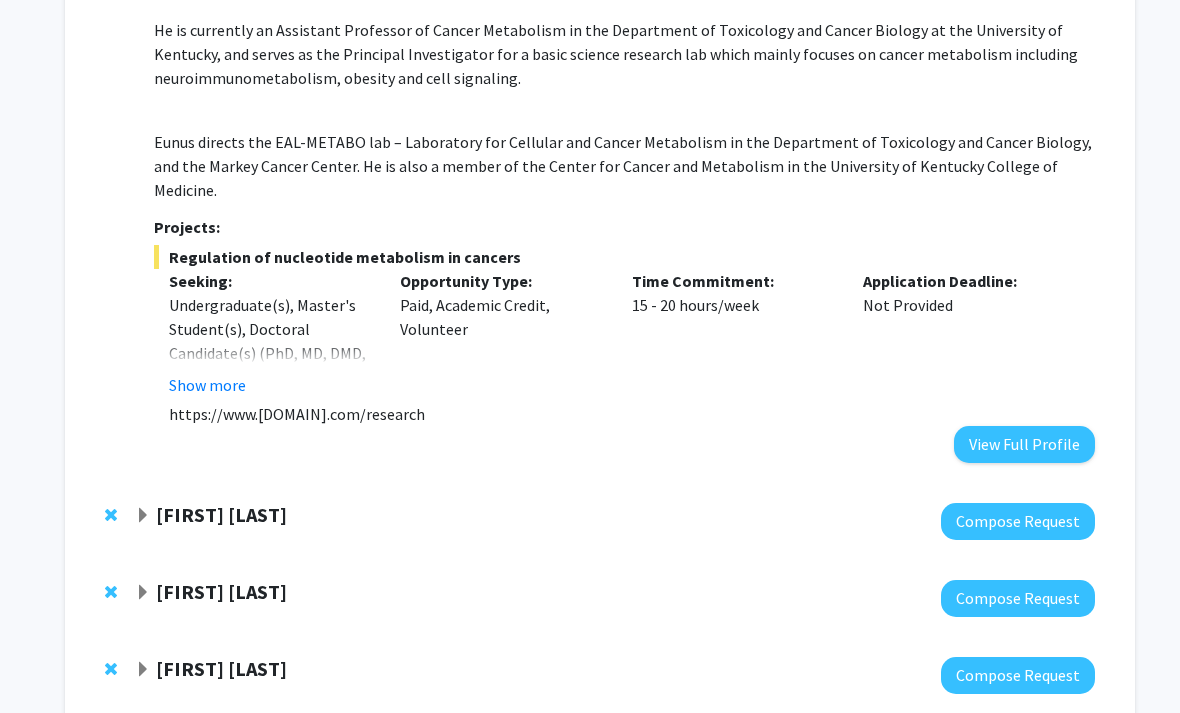 click on "Department: Toxicology and Cancer Biology [PERSON] started his independent career in 2024 at the University of Kentucky, Lexington. From 2017 to early 2024, he did his postdoctoral training at Northwestern University with Dr. [PERSON]. Prior to this, his PhD was completed under the supervision of Dr. [PERSON] at Flinders University, and MS at Stockholm University with Dr. [PERSON]. He is currently an Assistant Professor of Cancer Metabolism in the Department of Toxicology and Cancer Biology at the University of Kentucky, and serves as the Principal Investigator for a basic science research lab which mainly focuses on cancer metabolism including neuroimmunometabolism, obesity and cell signaling. [PERSON] directs the EAL-METABO lab – Laboratory for Cellular and Cancer Metabolism in the Department of Toxicology and Cancer Biology, and the Markey Cancer Center. He is also a member of the Center for Cancer and Metabolism in the University of Kentucky College of Medicine. Projects: Seeking: Show more" at bounding box center (624, 167) 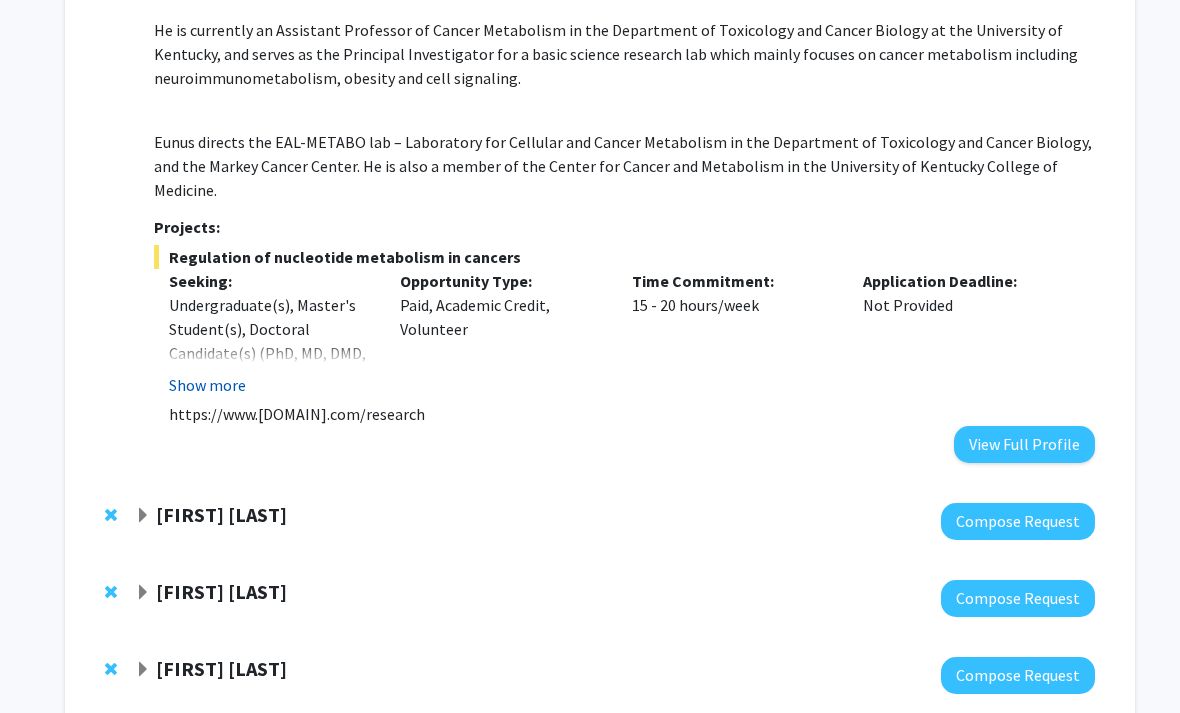 click on "Show more" at bounding box center (207, 386) 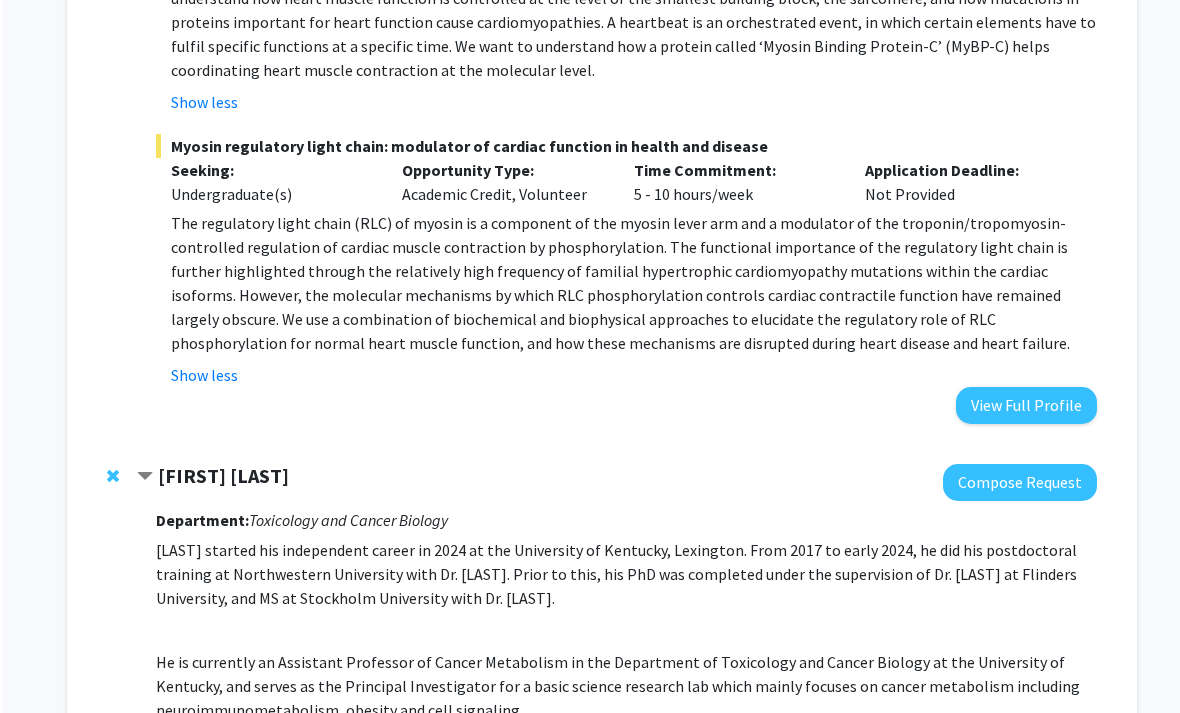 scroll, scrollTop: 1739, scrollLeft: 0, axis: vertical 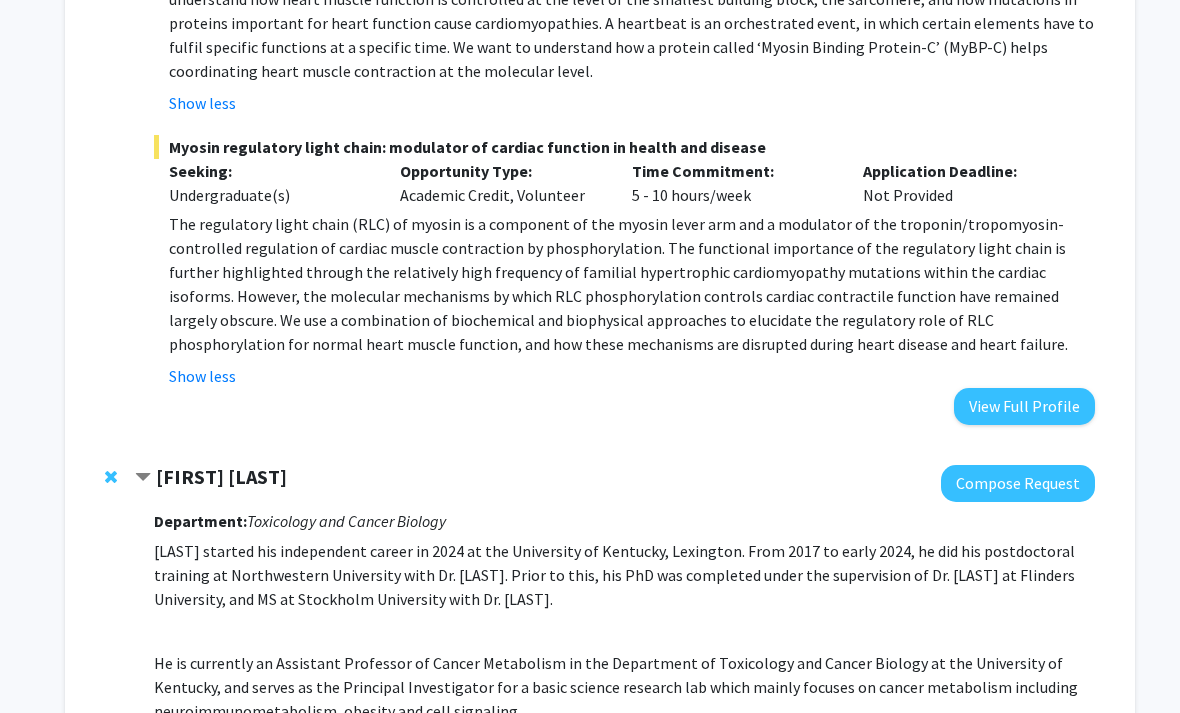 click 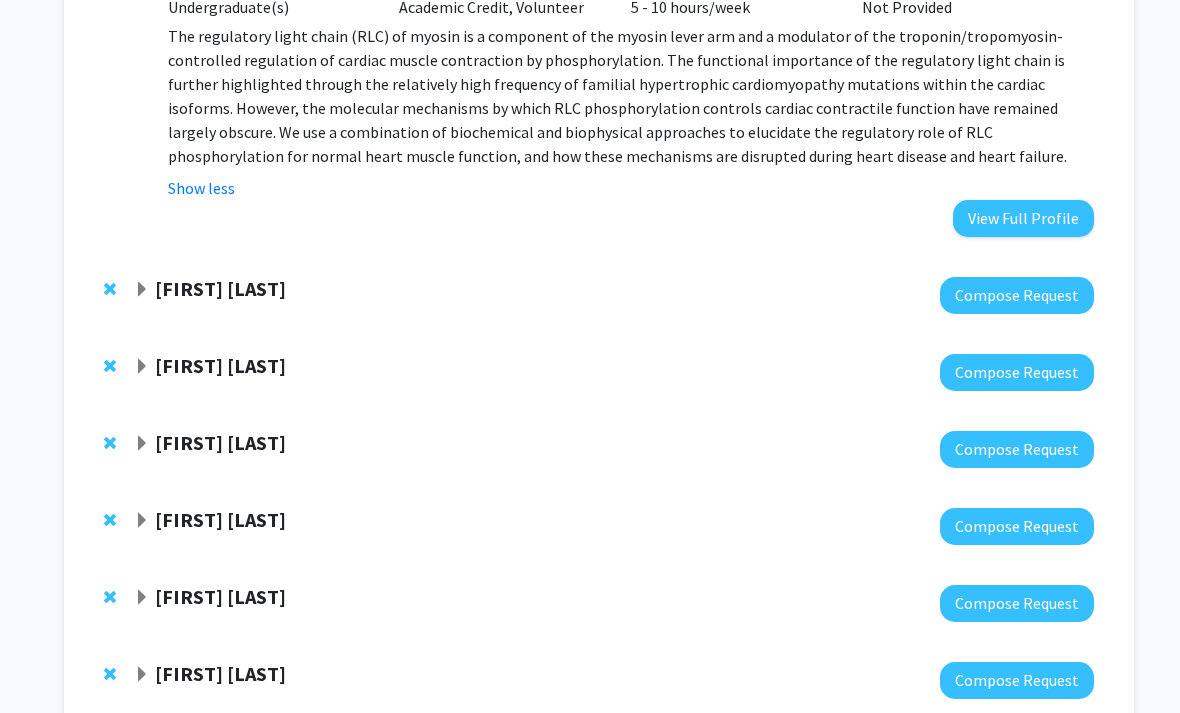 scroll, scrollTop: 1932, scrollLeft: 1, axis: both 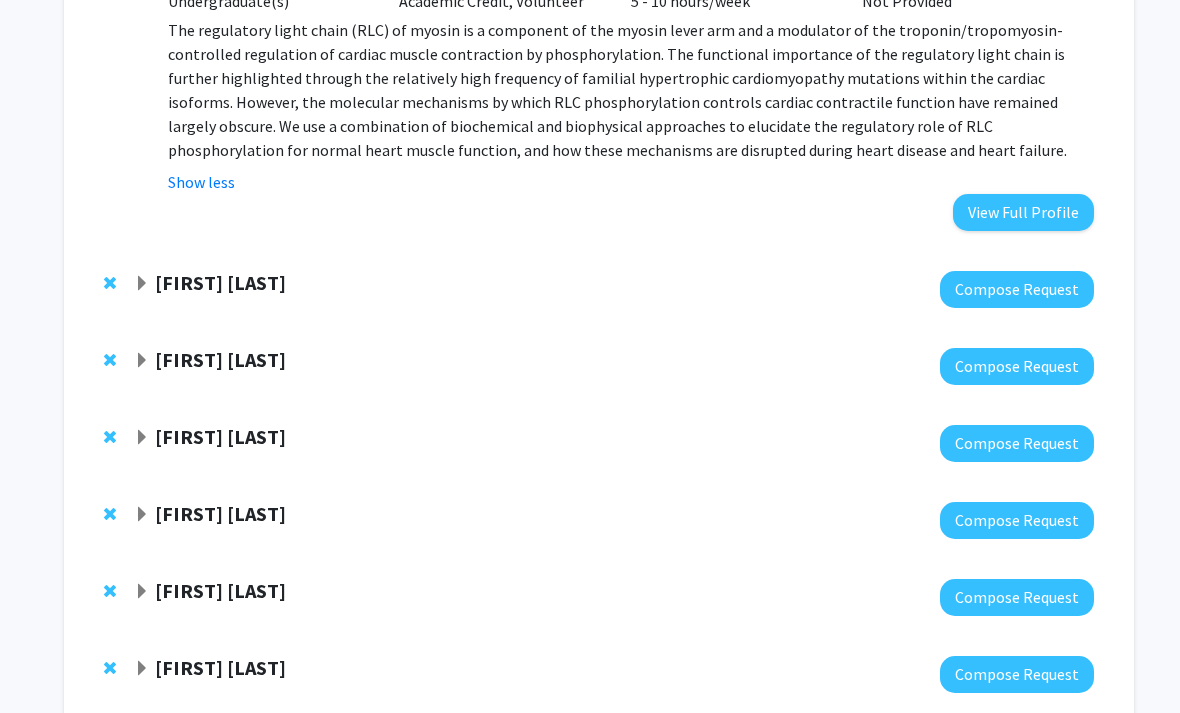 click 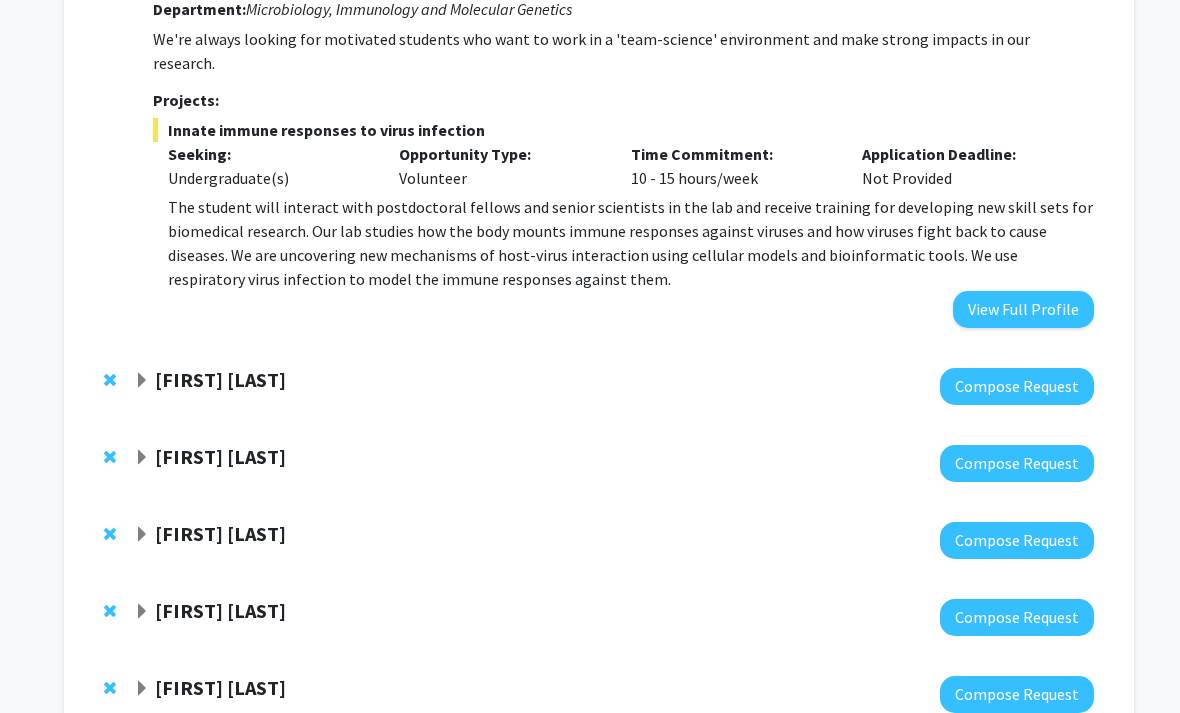 scroll, scrollTop: 2272, scrollLeft: 1, axis: both 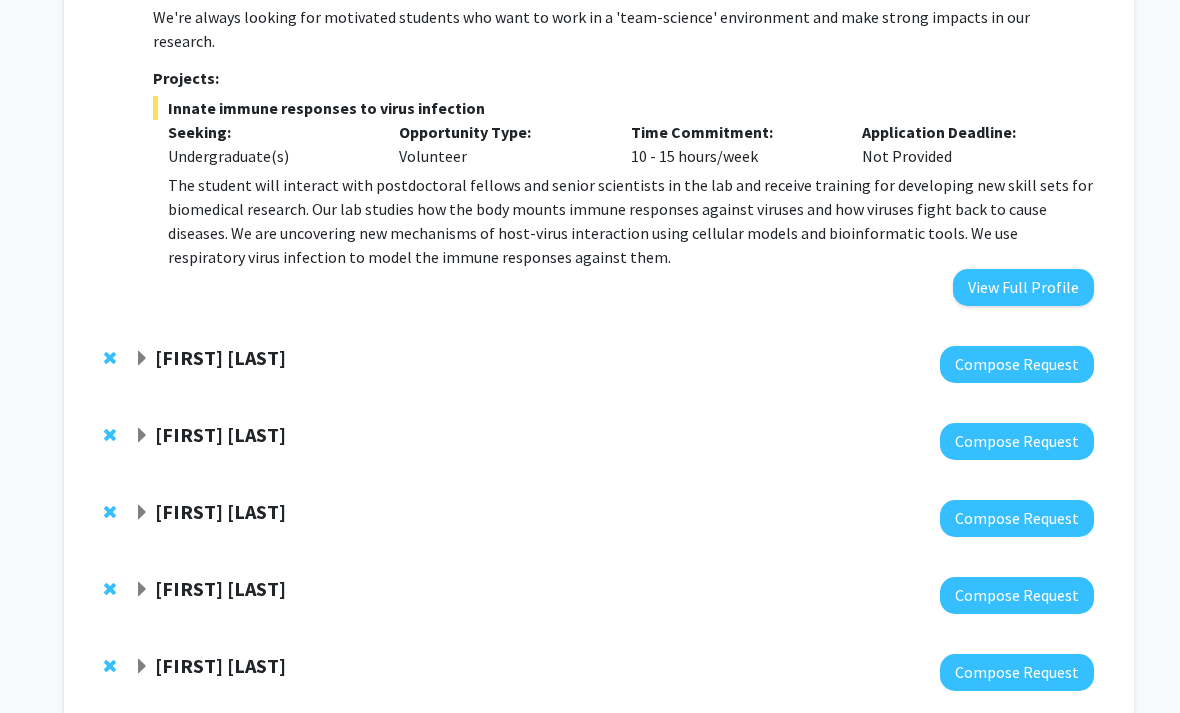 click on "[FIRST] [LAST]" 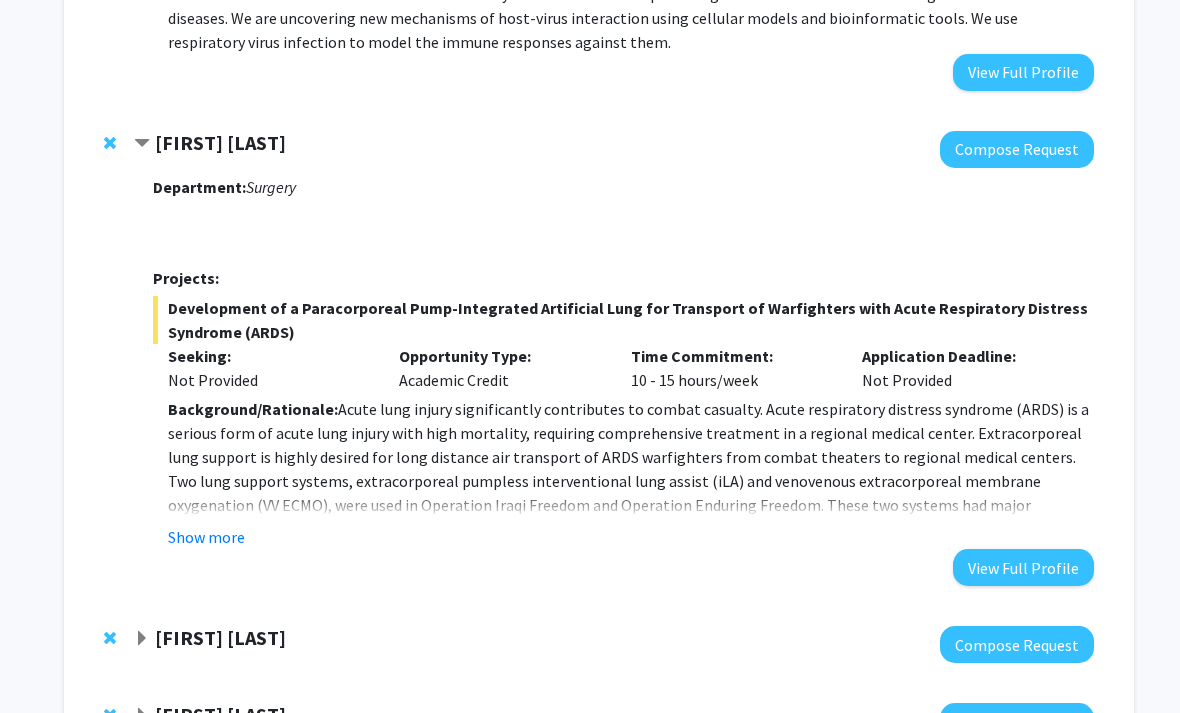 scroll, scrollTop: 2645, scrollLeft: 1, axis: both 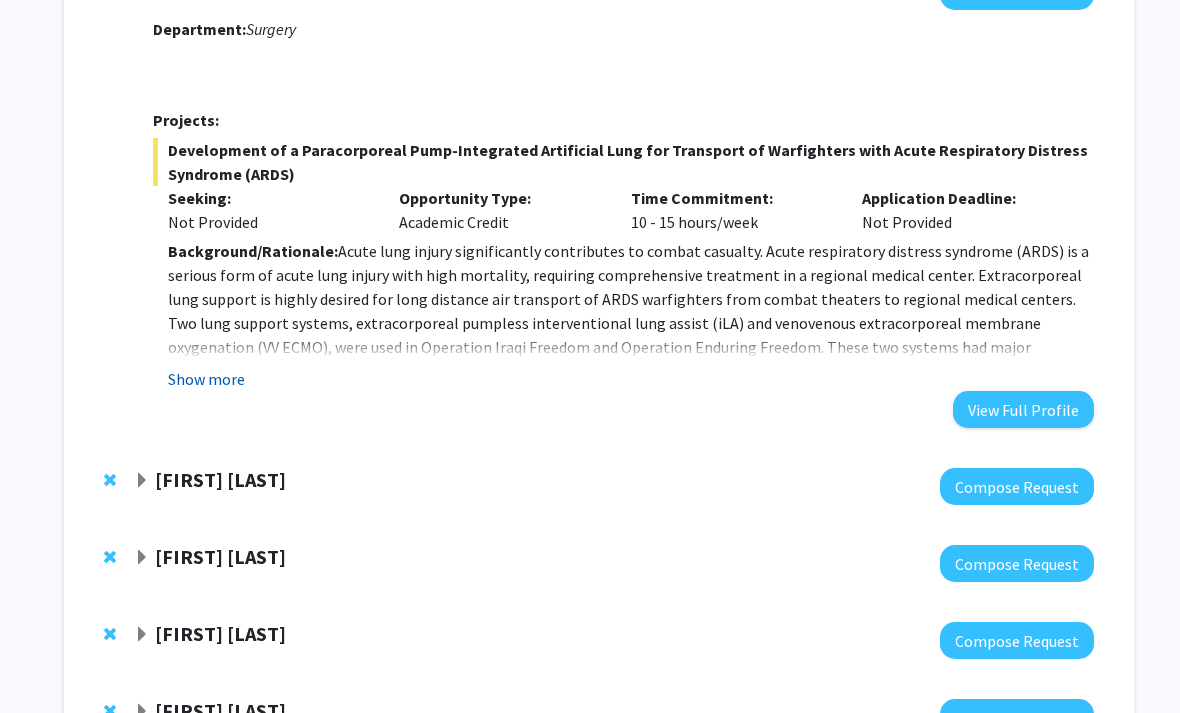click on "Show more" at bounding box center (206, 380) 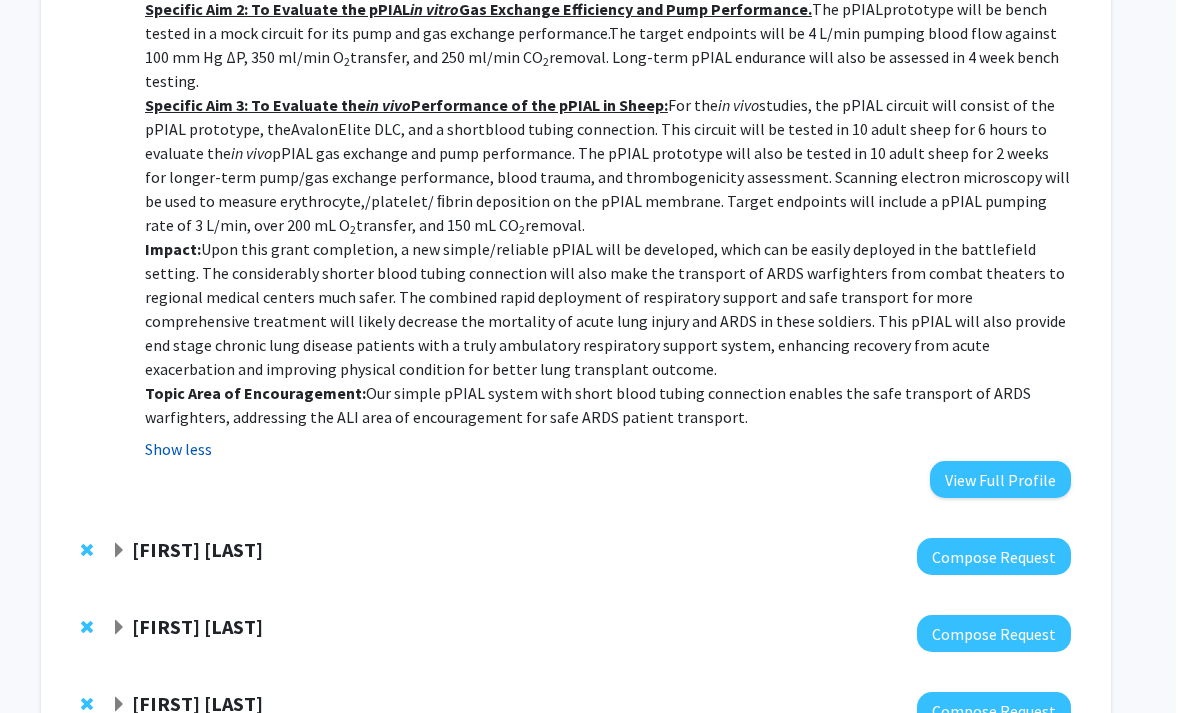 scroll, scrollTop: 3575, scrollLeft: 20, axis: both 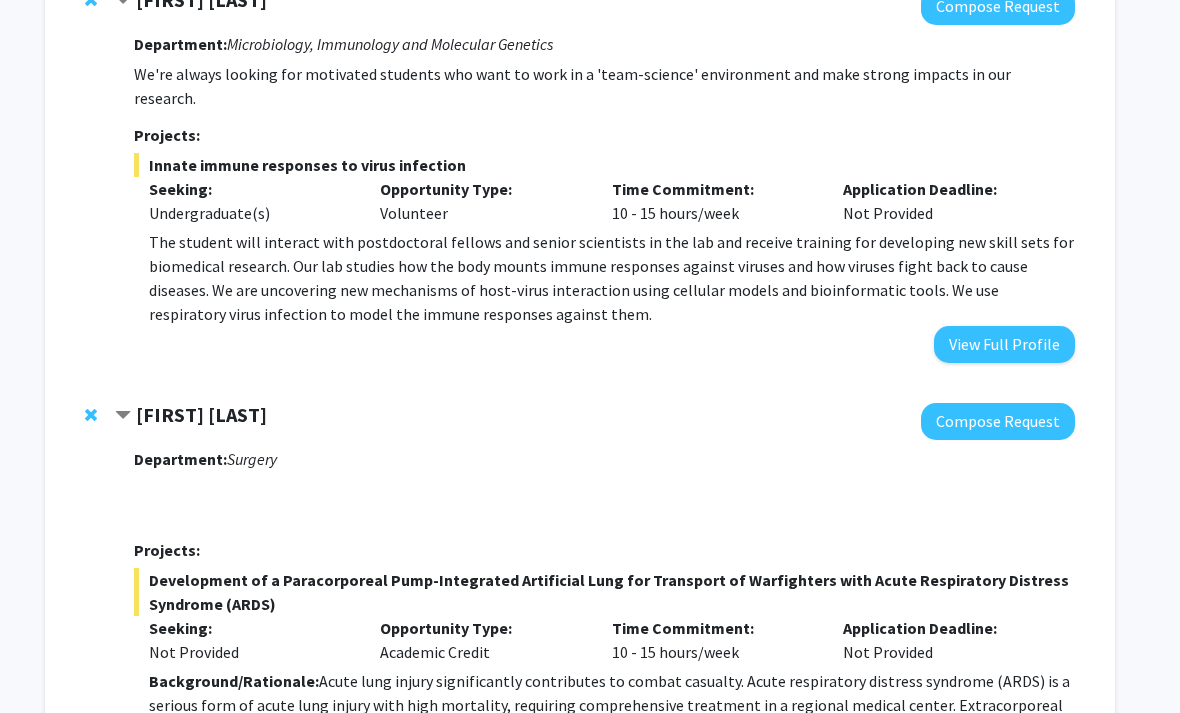 click on "[FIRST] [LAST]" 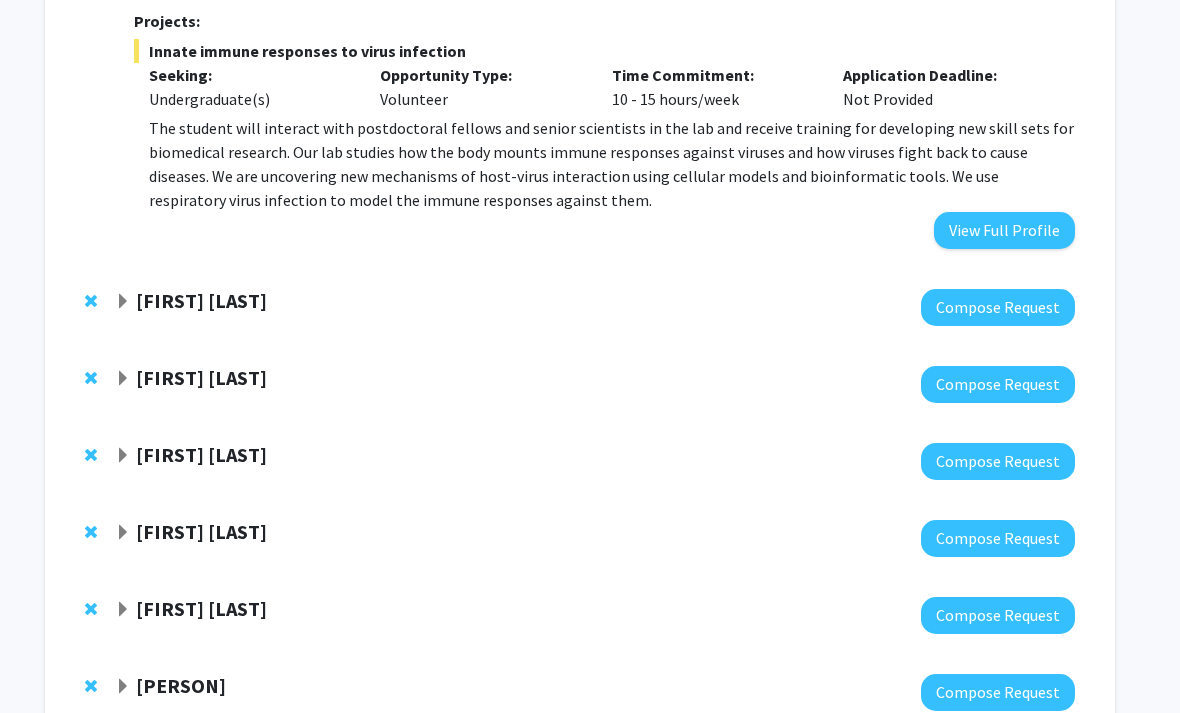 scroll, scrollTop: 2337, scrollLeft: 20, axis: both 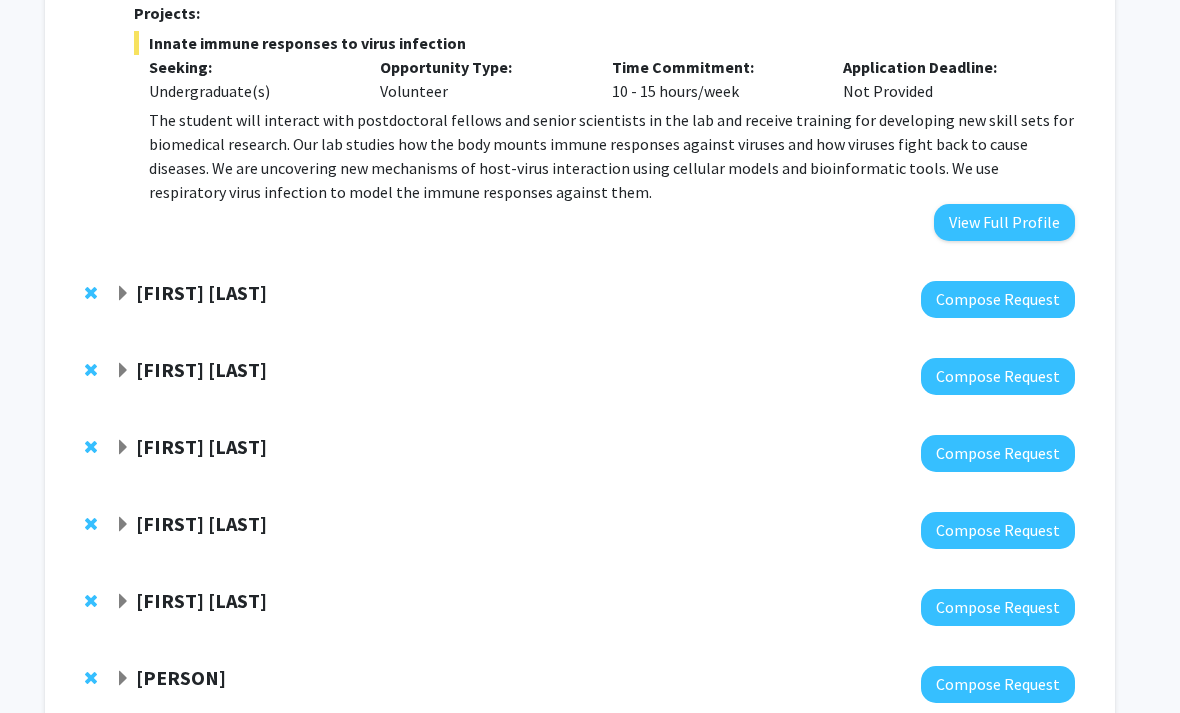 click 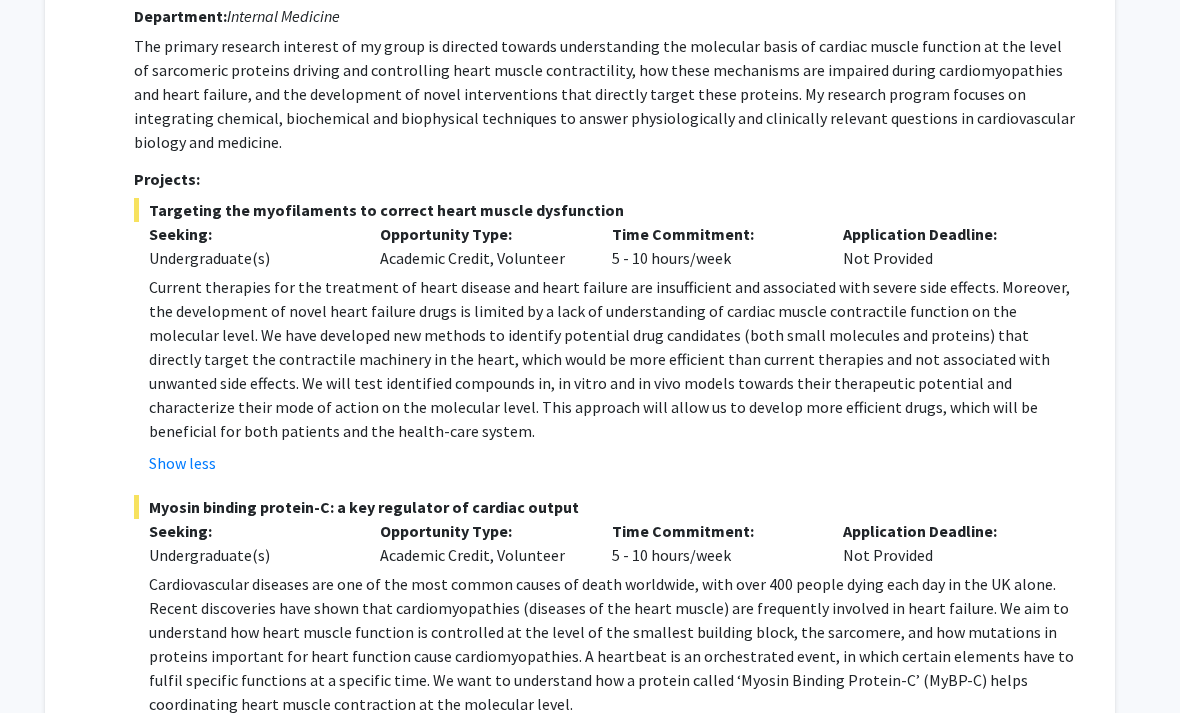 scroll, scrollTop: 1113, scrollLeft: 20, axis: both 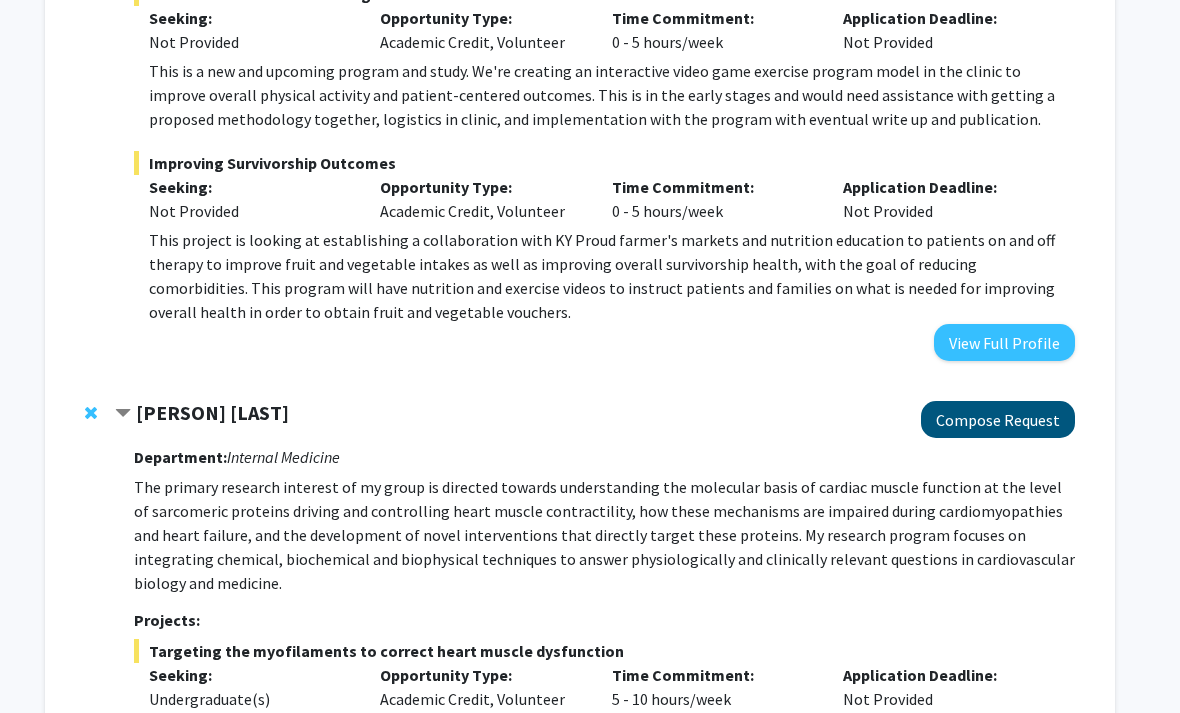 click on "Compose Request" 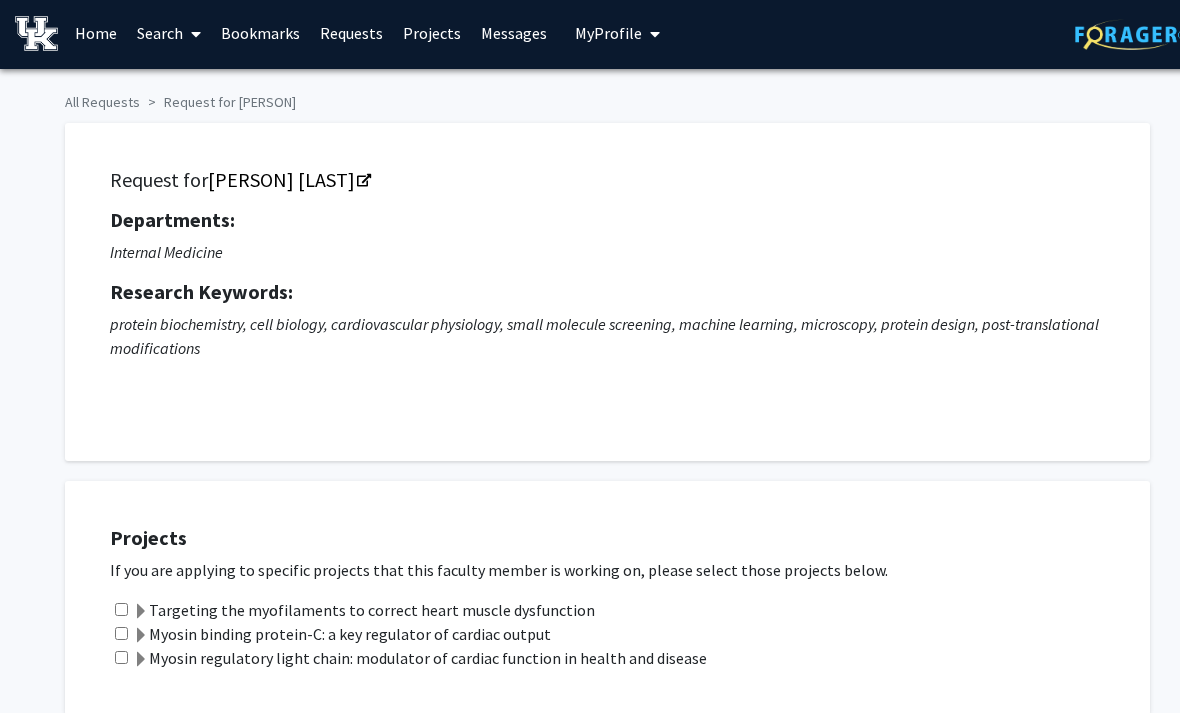scroll, scrollTop: 0, scrollLeft: 0, axis: both 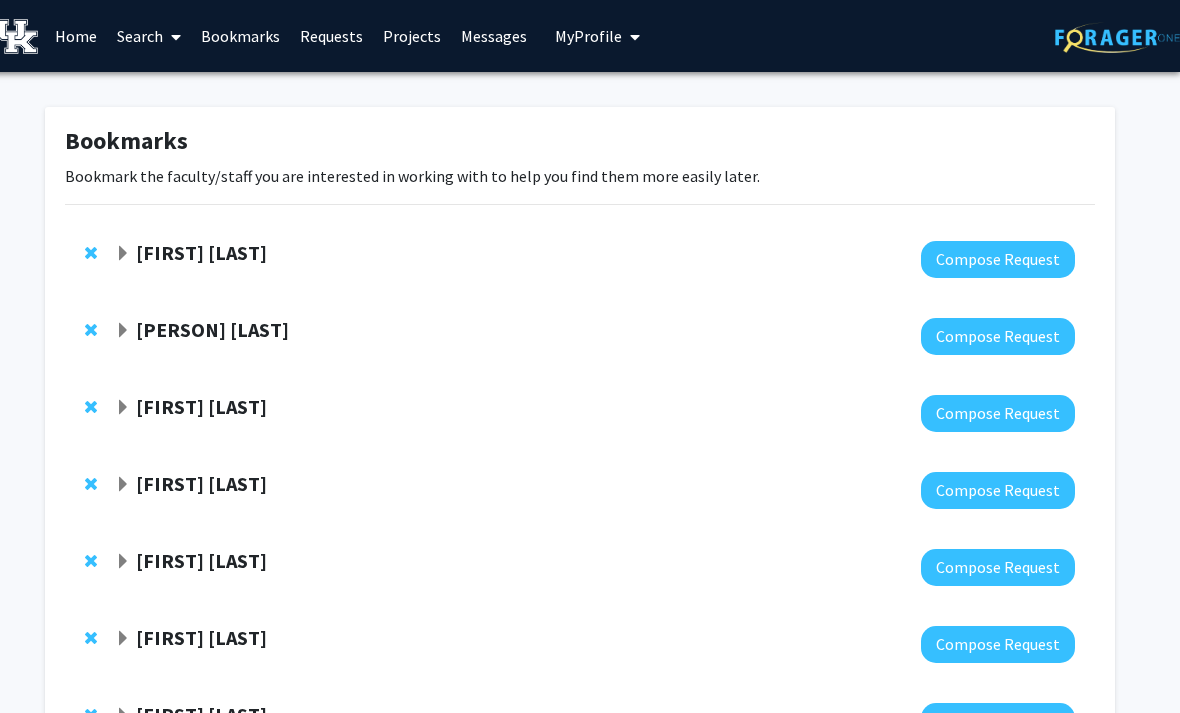 click 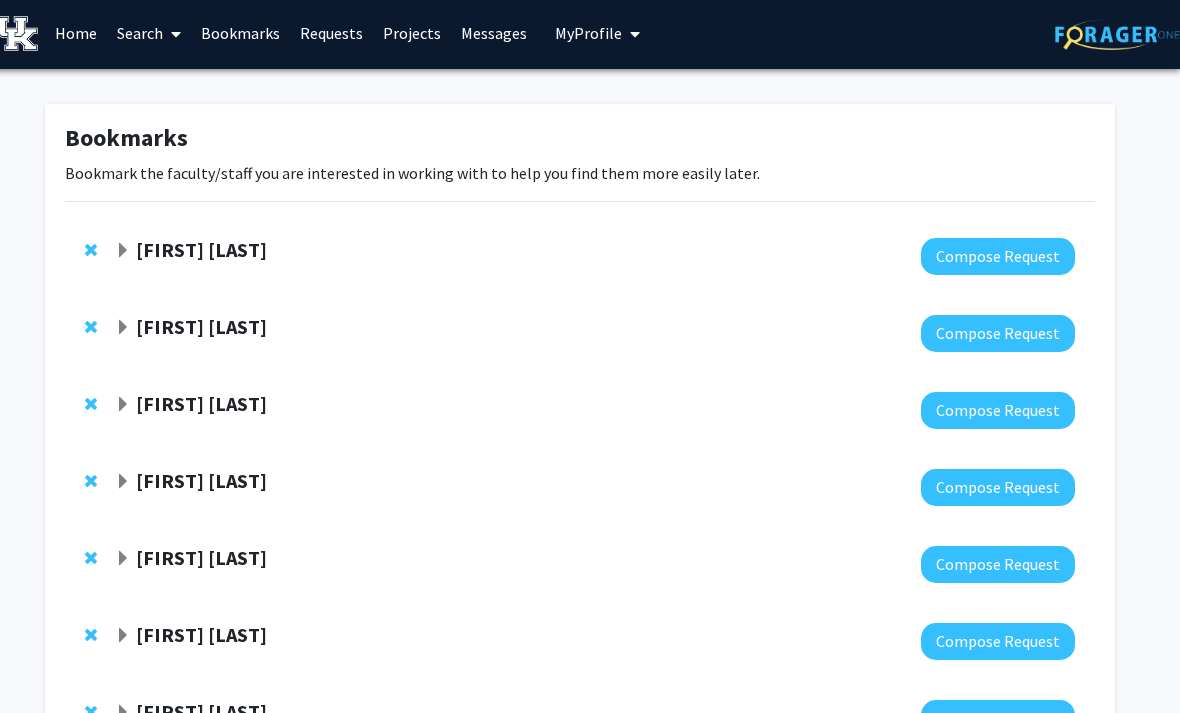 scroll, scrollTop: 0, scrollLeft: 20, axis: horizontal 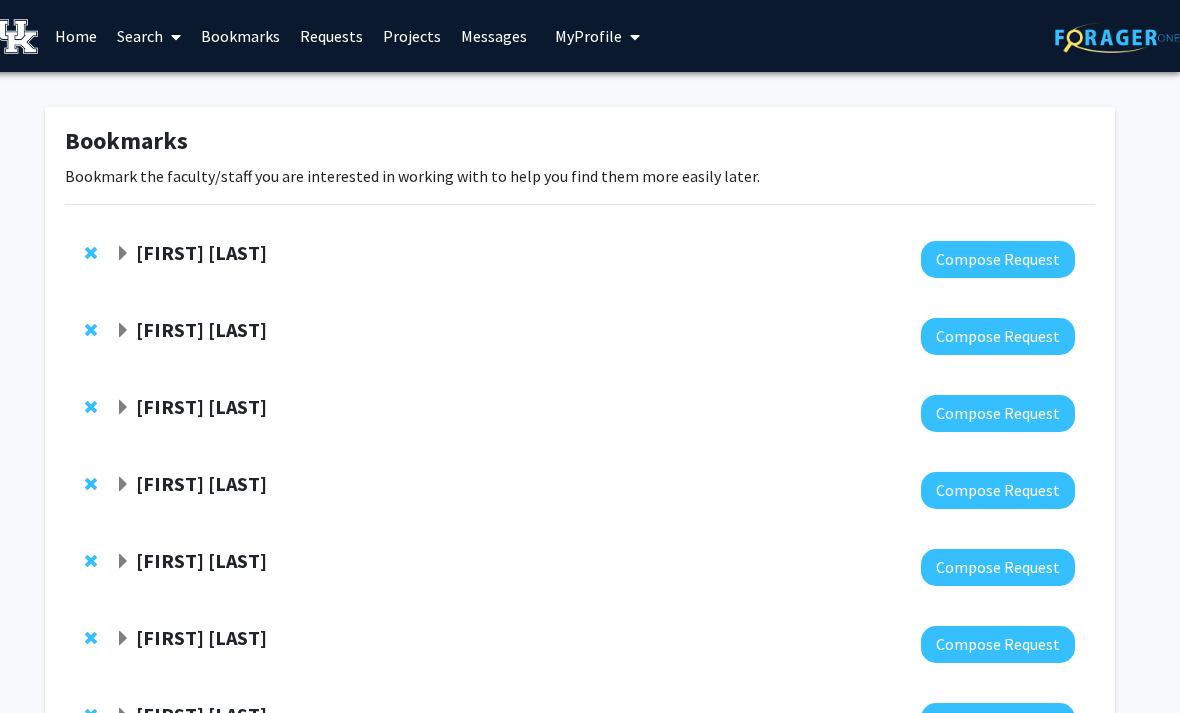 click on "Search" at bounding box center (149, 36) 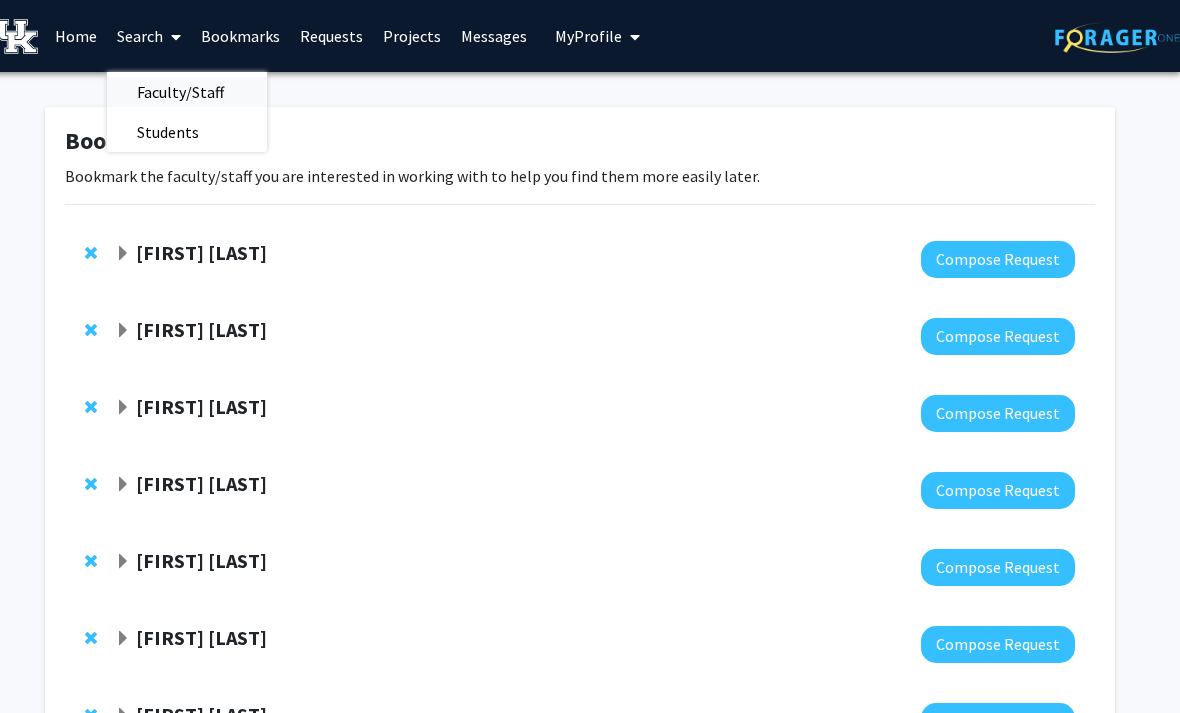 click on "Faculty/Staff" at bounding box center [180, 92] 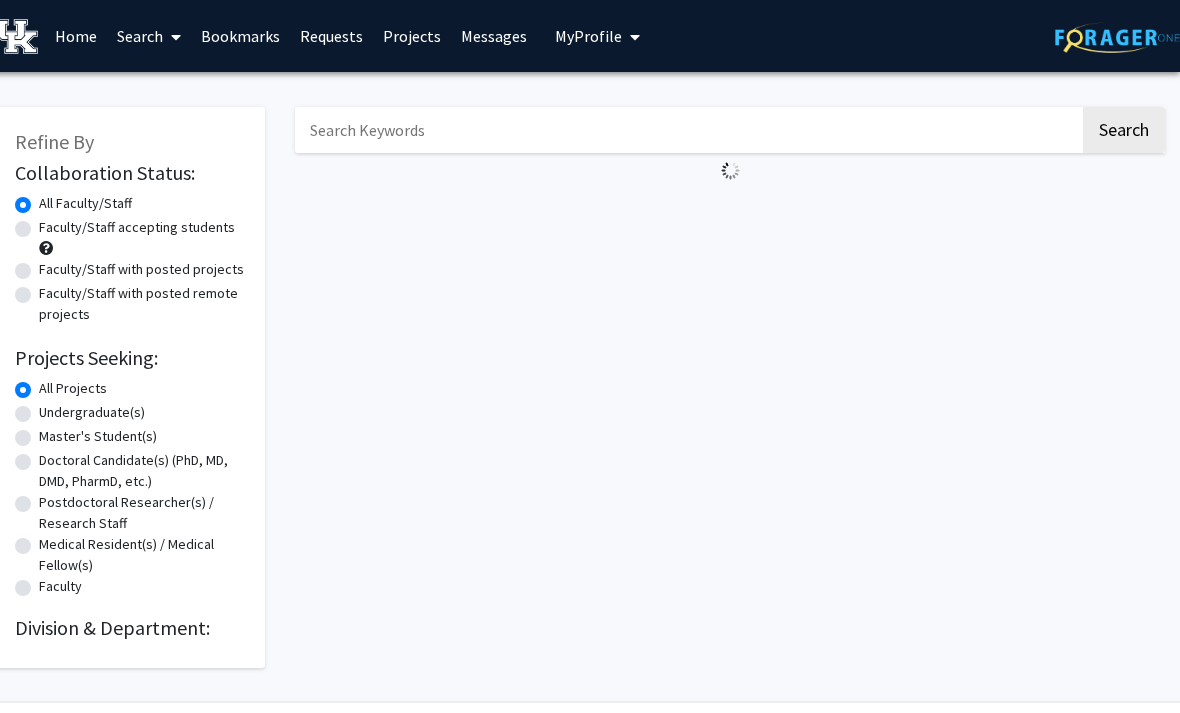 scroll, scrollTop: 0, scrollLeft: 0, axis: both 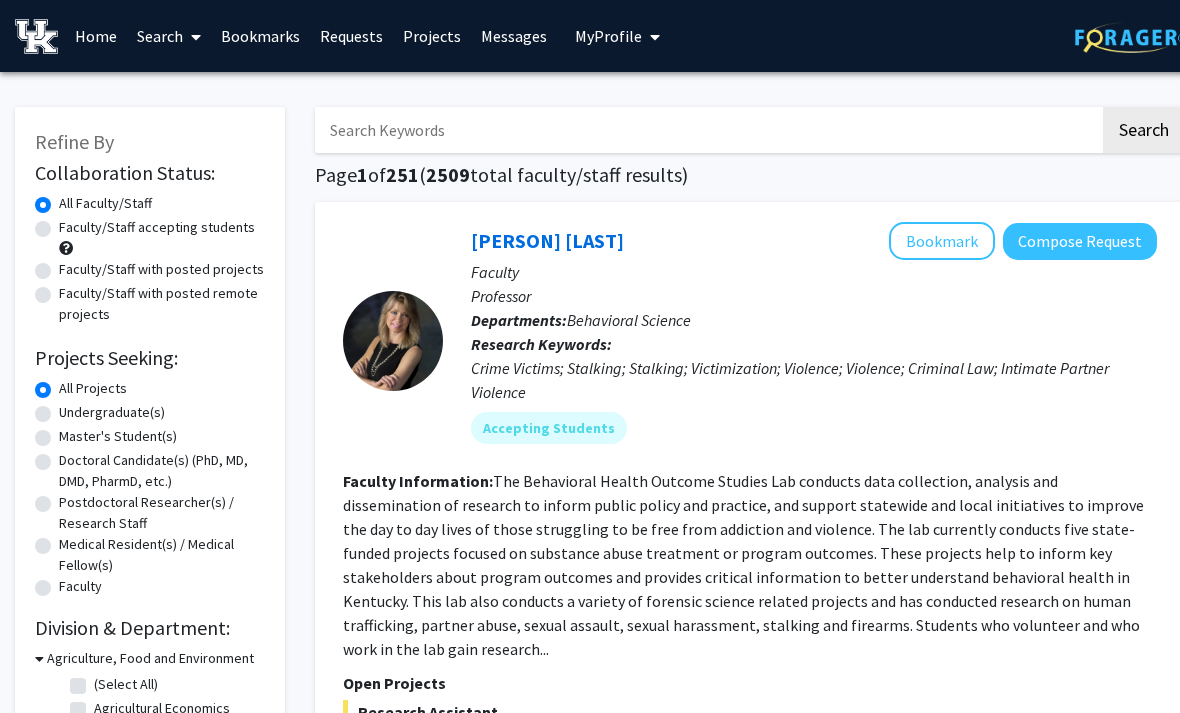 click at bounding box center [707, 130] 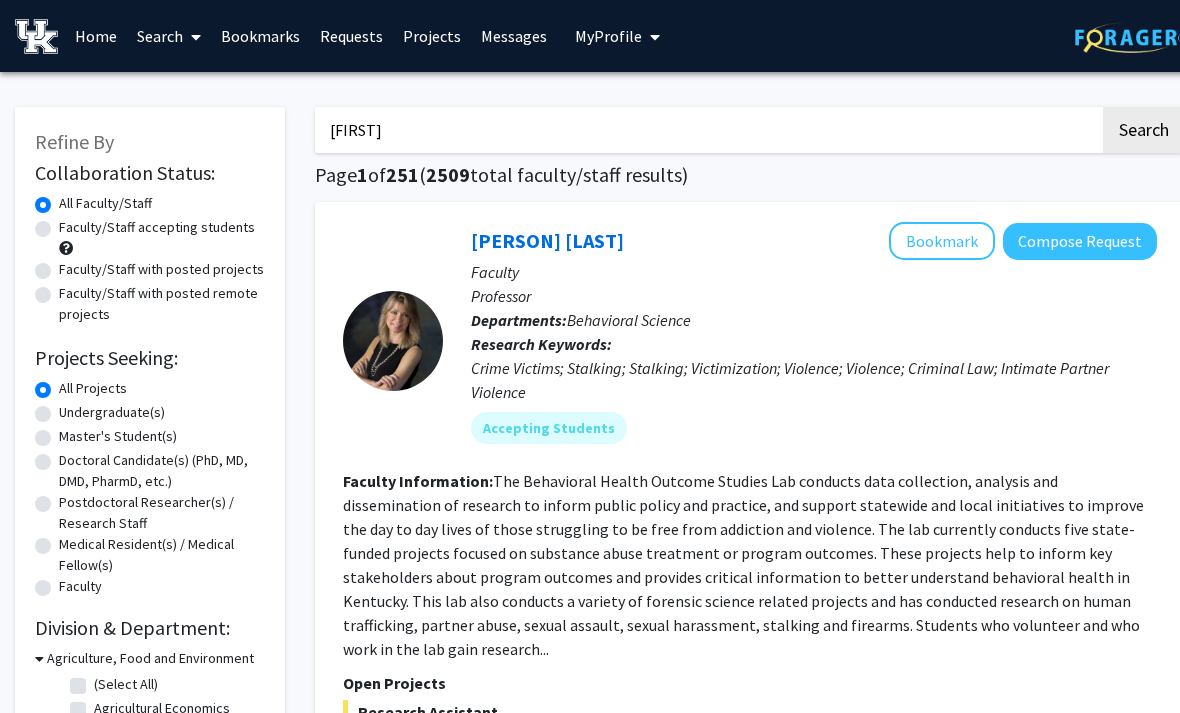type on "[FIRST]" 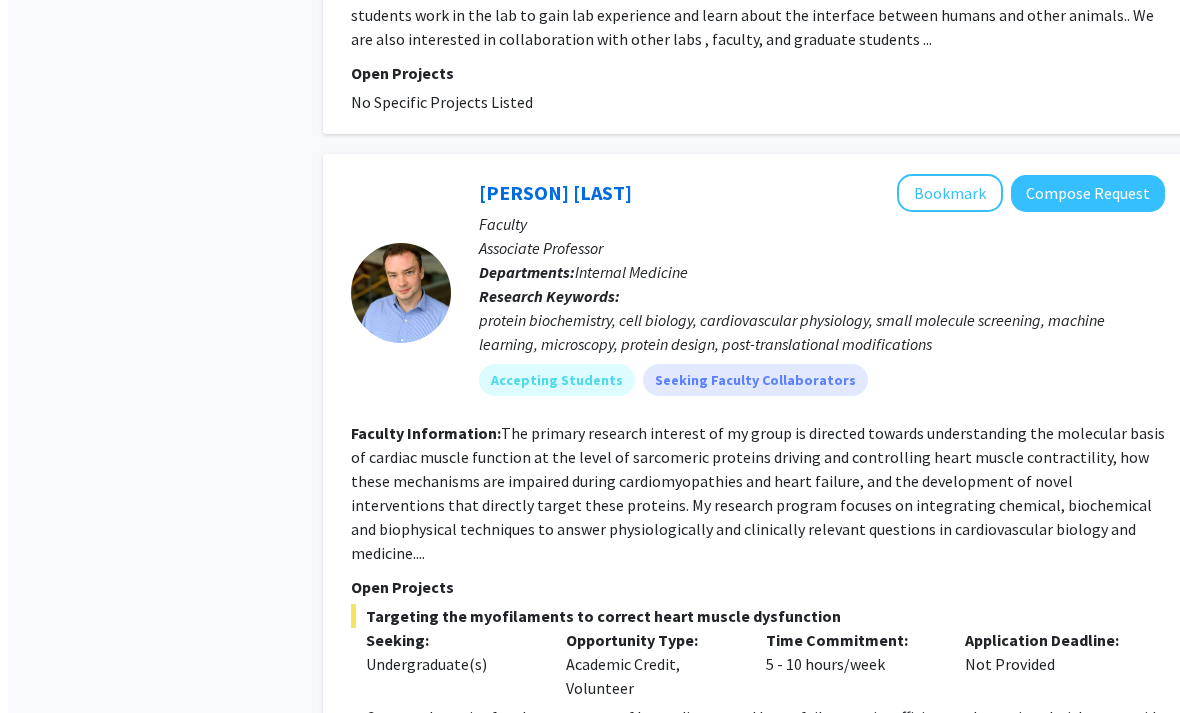 scroll, scrollTop: 1467, scrollLeft: 0, axis: vertical 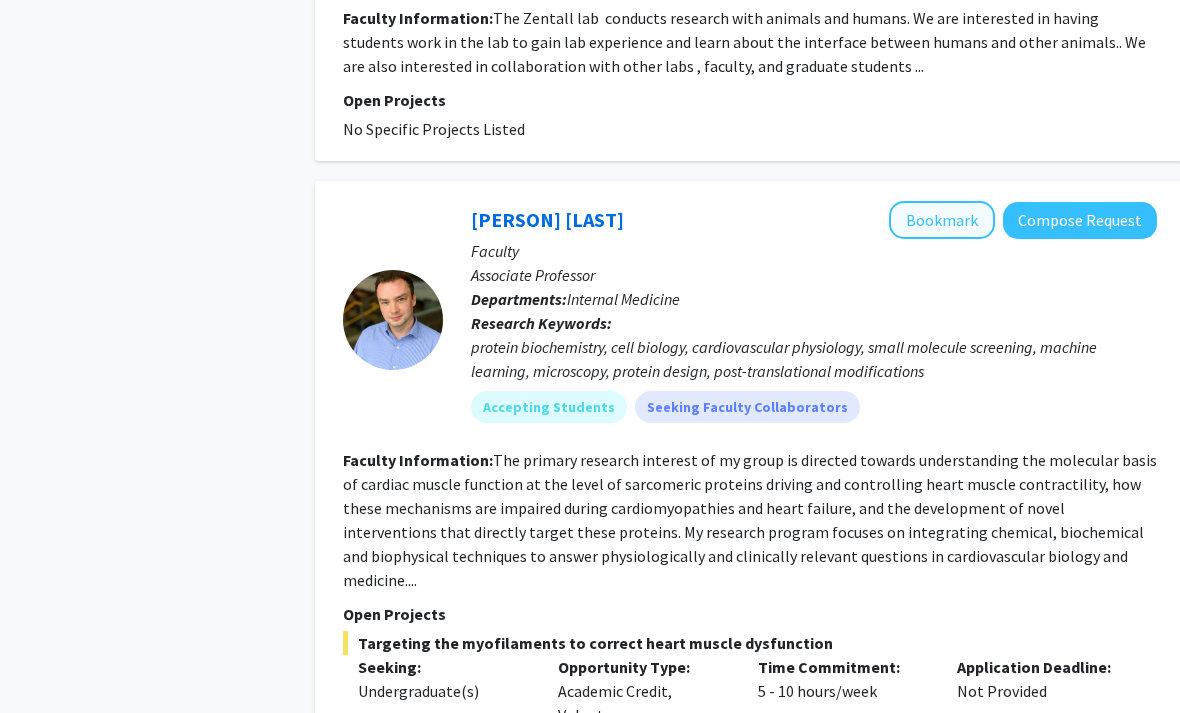 click on "Bookmark" 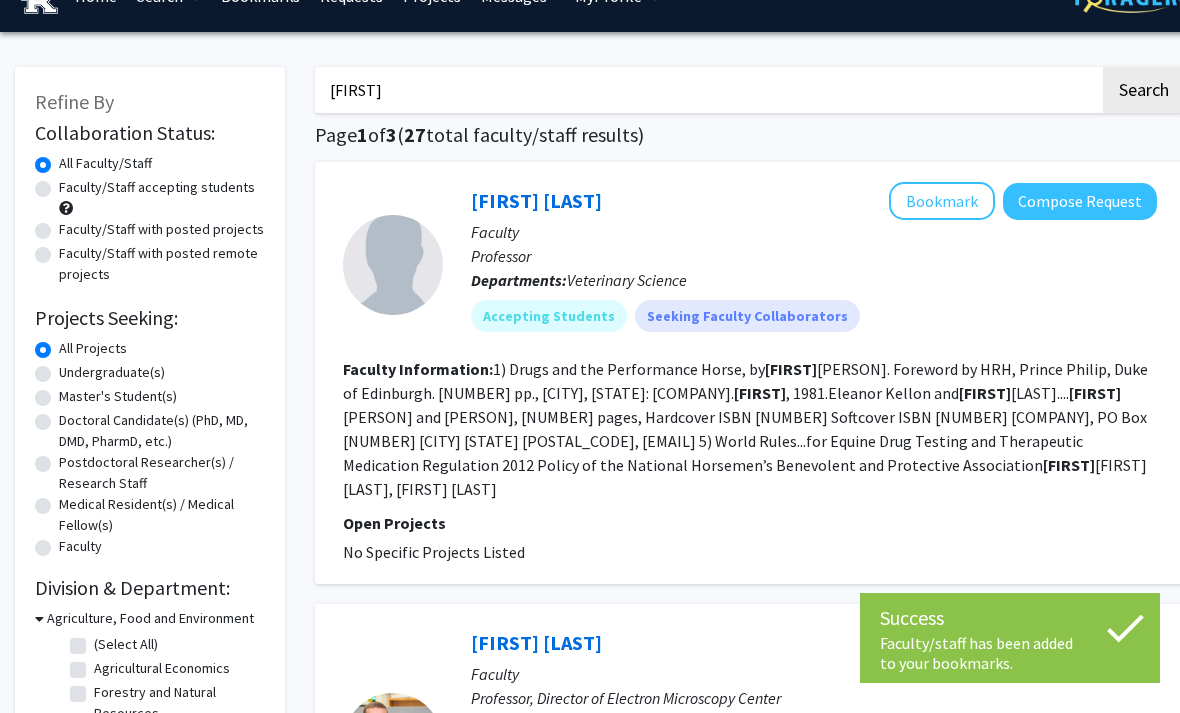 scroll, scrollTop: 0, scrollLeft: 20, axis: horizontal 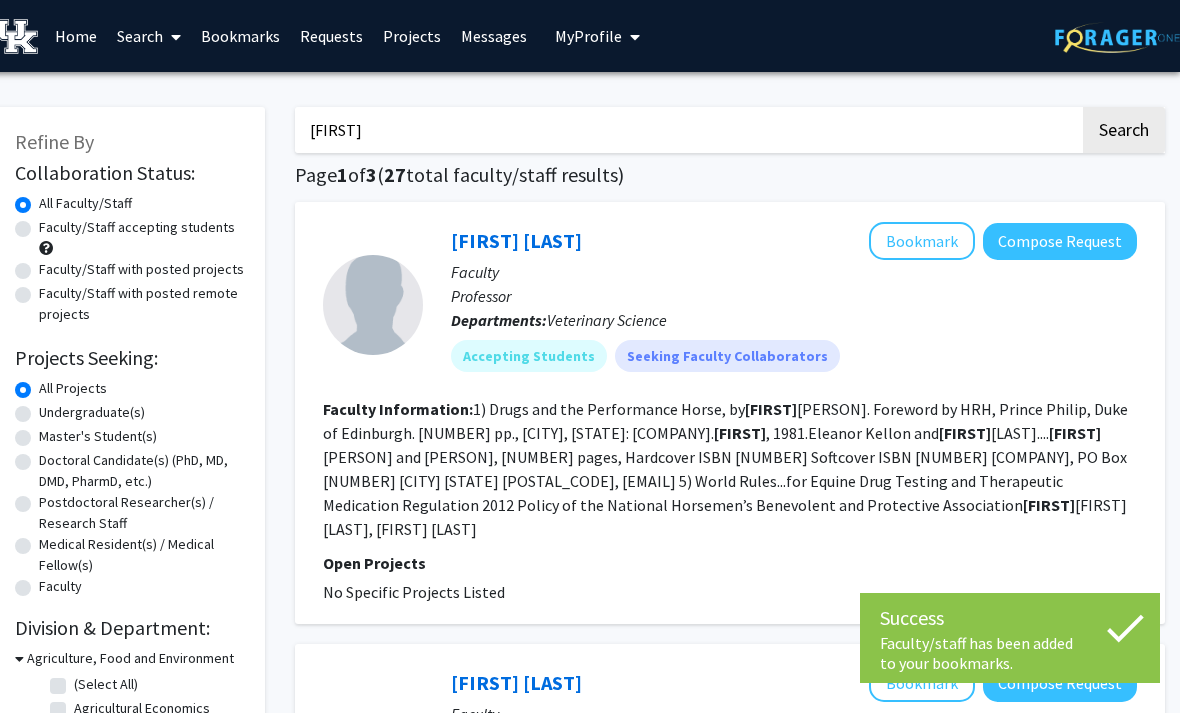 click on "Bookmarks" at bounding box center (240, 36) 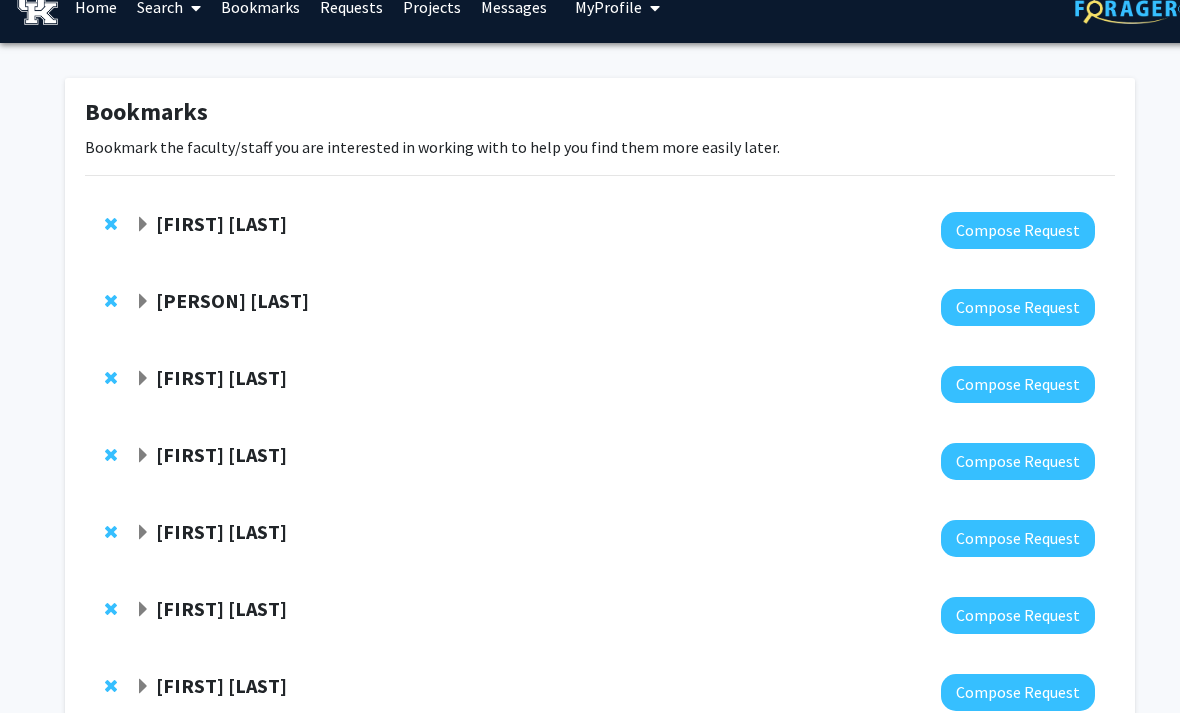 scroll, scrollTop: 34, scrollLeft: 0, axis: vertical 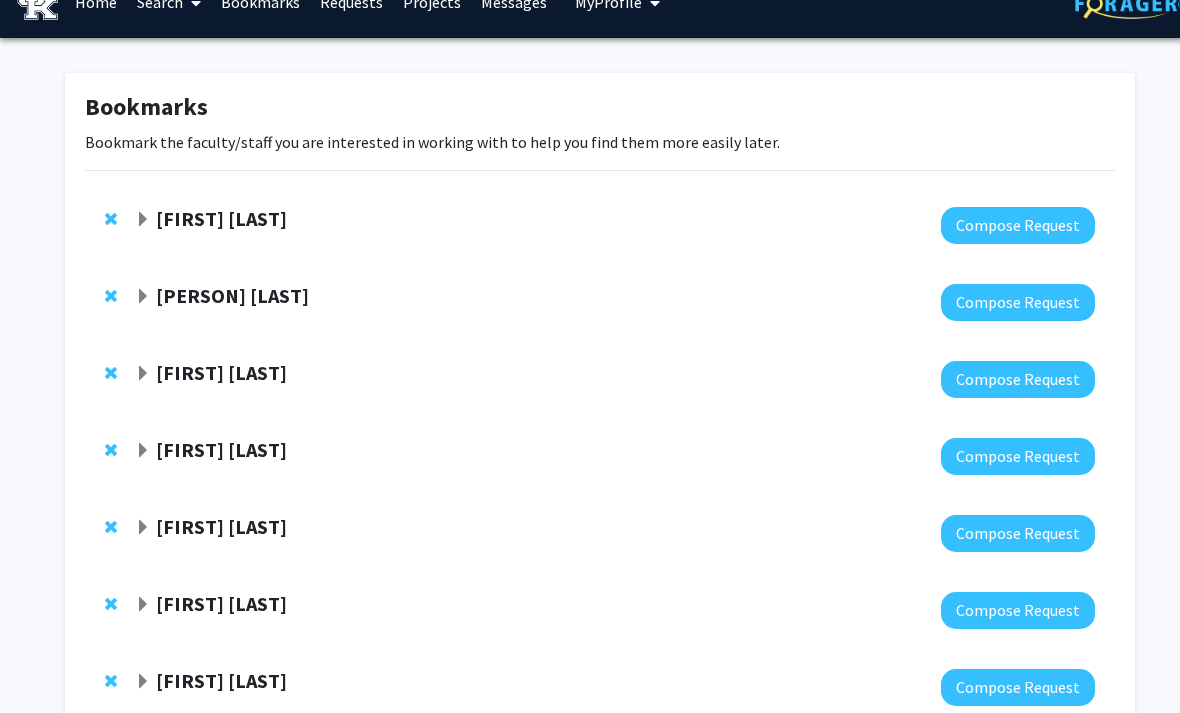 click on "[PERSON] [LAST]" 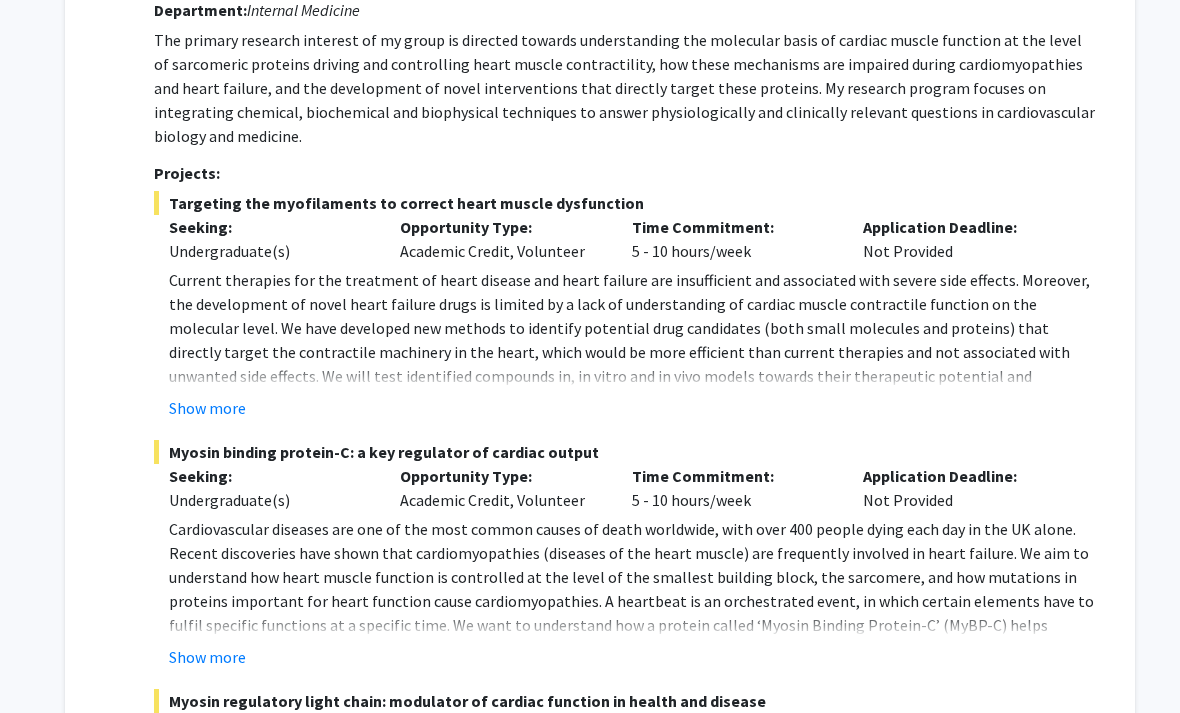scroll, scrollTop: 363, scrollLeft: 0, axis: vertical 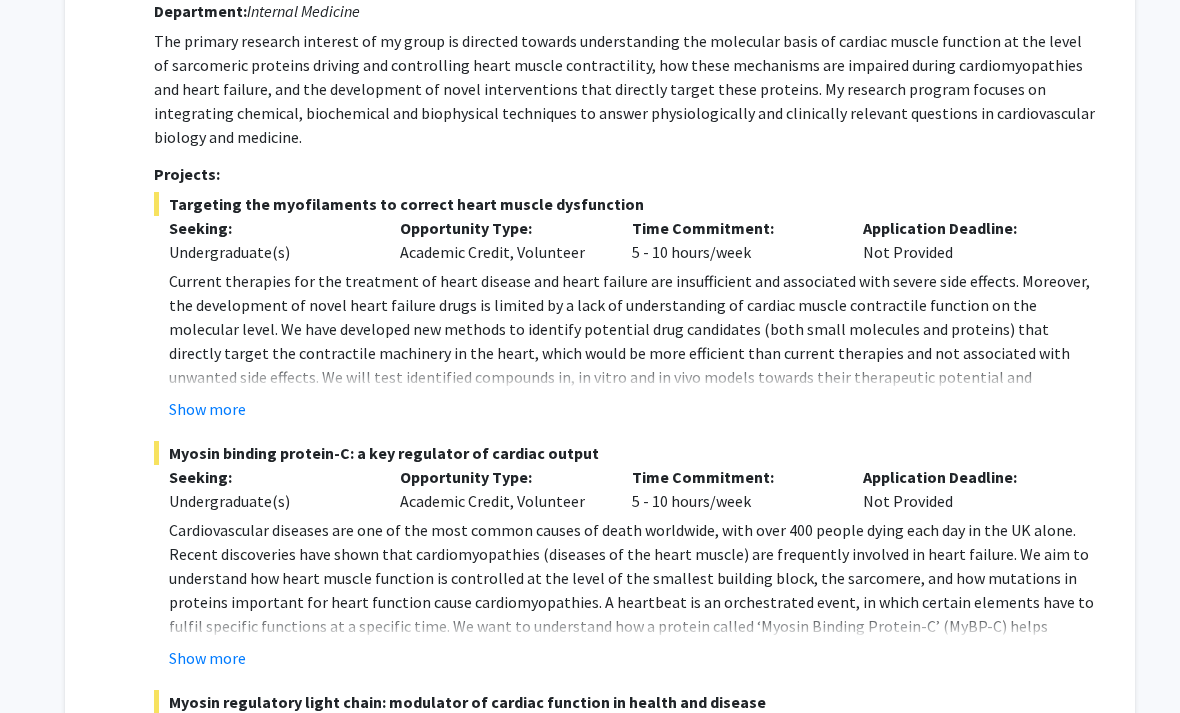 click on "Current therapies for the treatment of heart disease and heart failure are insufficient and associated with severe side effects. Moreover, the development of novel heart failure drugs is limited by a lack of understanding of cardiac muscle contractile function on the molecular level. We have developed new methods to identify potential drug candidates (both small molecules and proteins) that directly target the contractile machinery in the heart, which would be more efficient than current therapies and not associated with unwanted side effects. We will test identified compounds in, in vitro and in vivo models towards their therapeutic potential and characterize their mode of action on the molecular level. This approach will allow us to develop more efficient drugs, which will be beneficial for both patients and the health-care system." at bounding box center (629, 353) 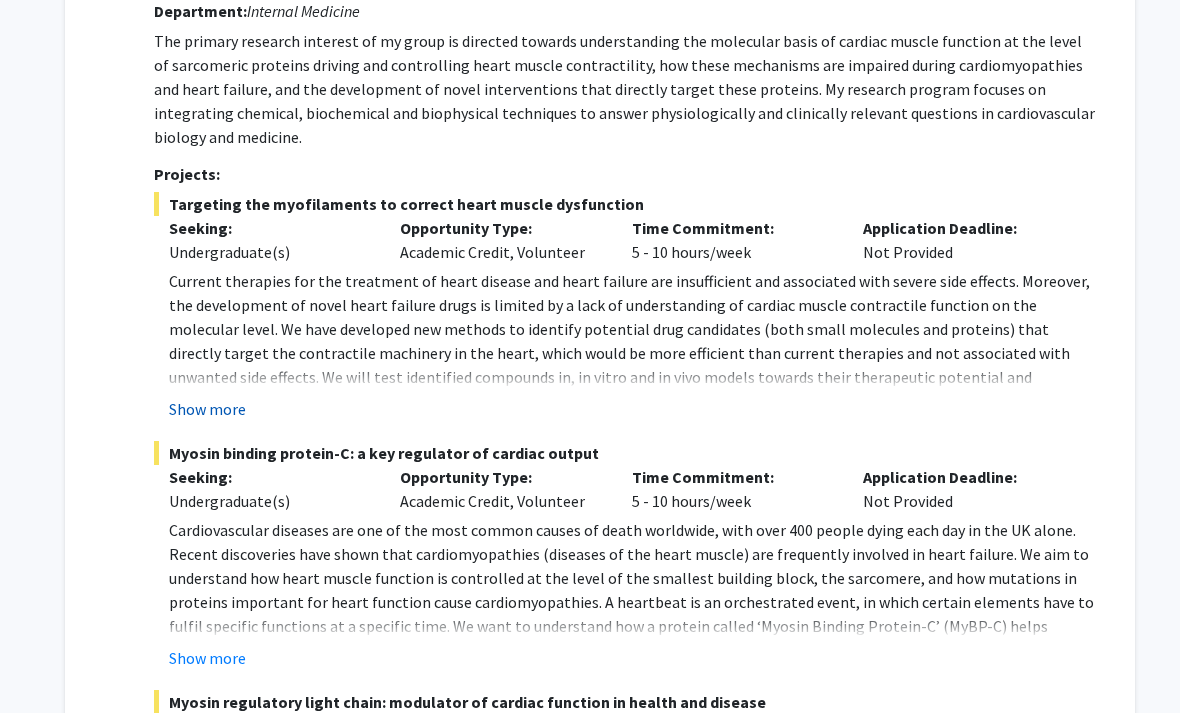 click on "Show more" at bounding box center (207, 409) 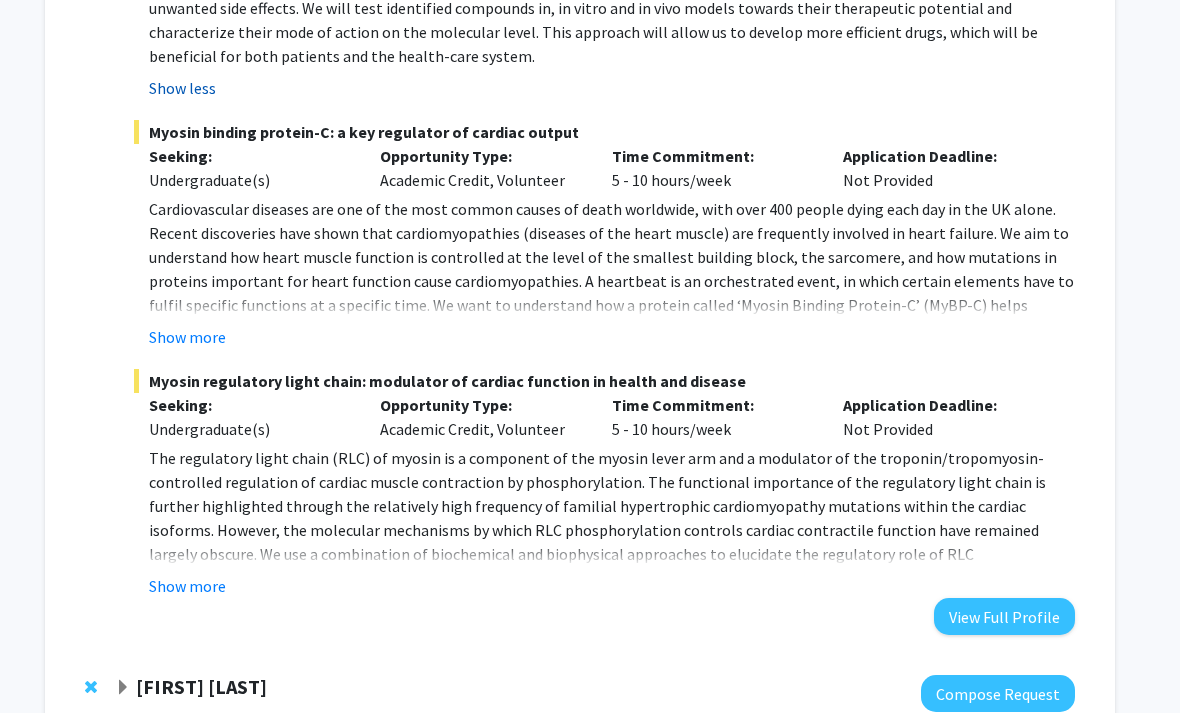 scroll, scrollTop: 732, scrollLeft: 20, axis: both 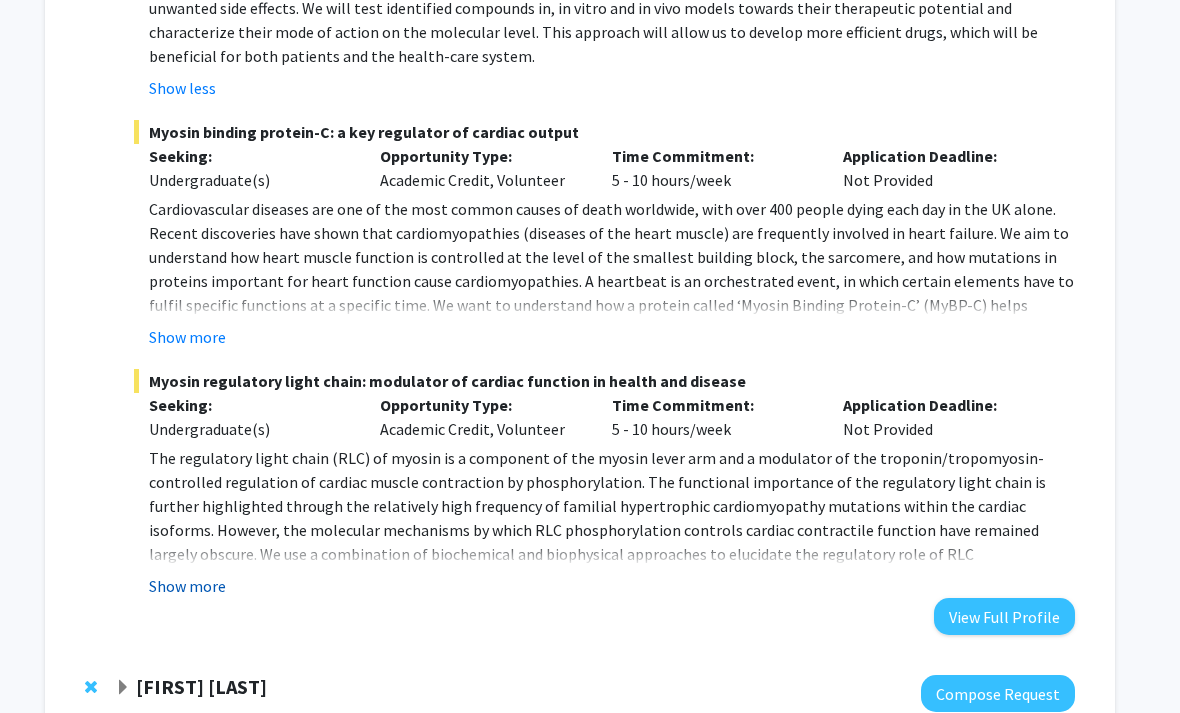 click on "Show more" at bounding box center (187, 586) 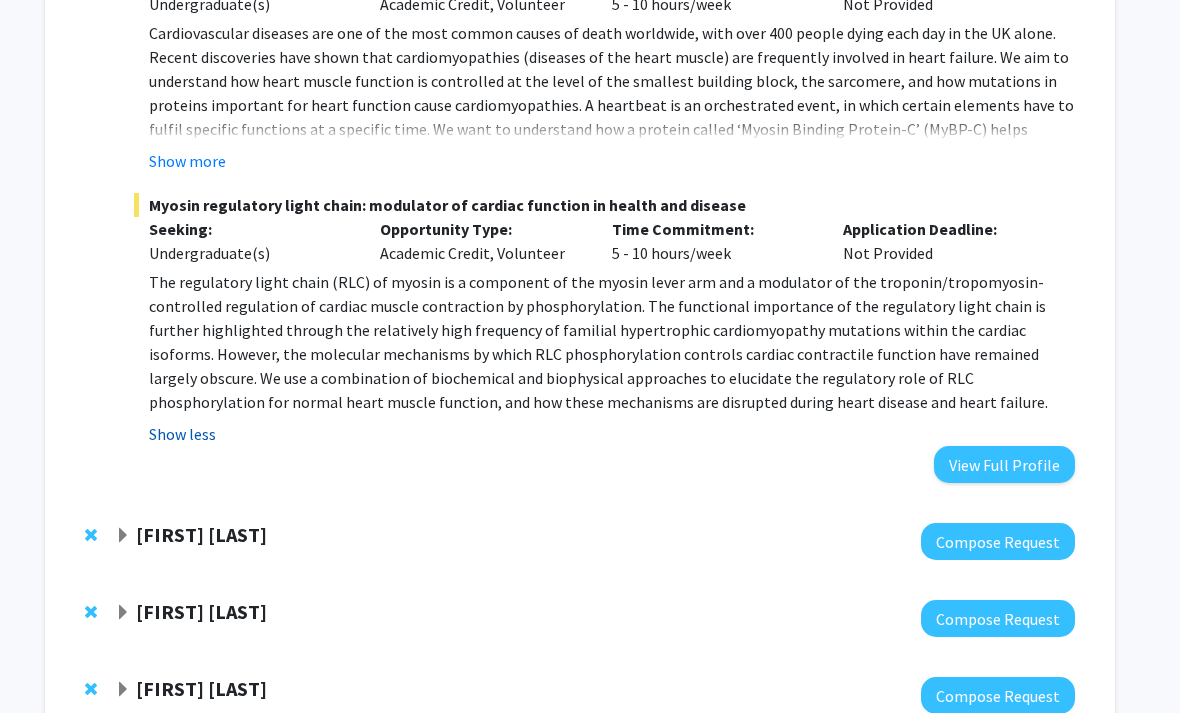 scroll, scrollTop: 880, scrollLeft: 20, axis: both 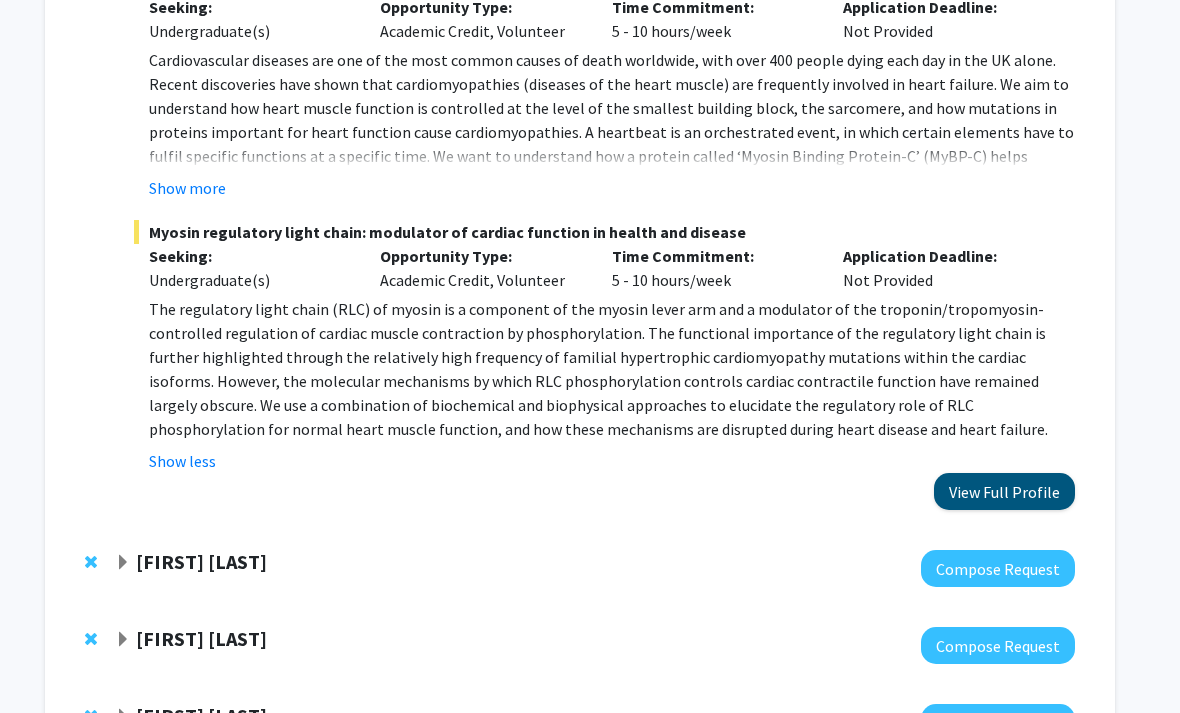 click on "View Full Profile" at bounding box center [1004, 492] 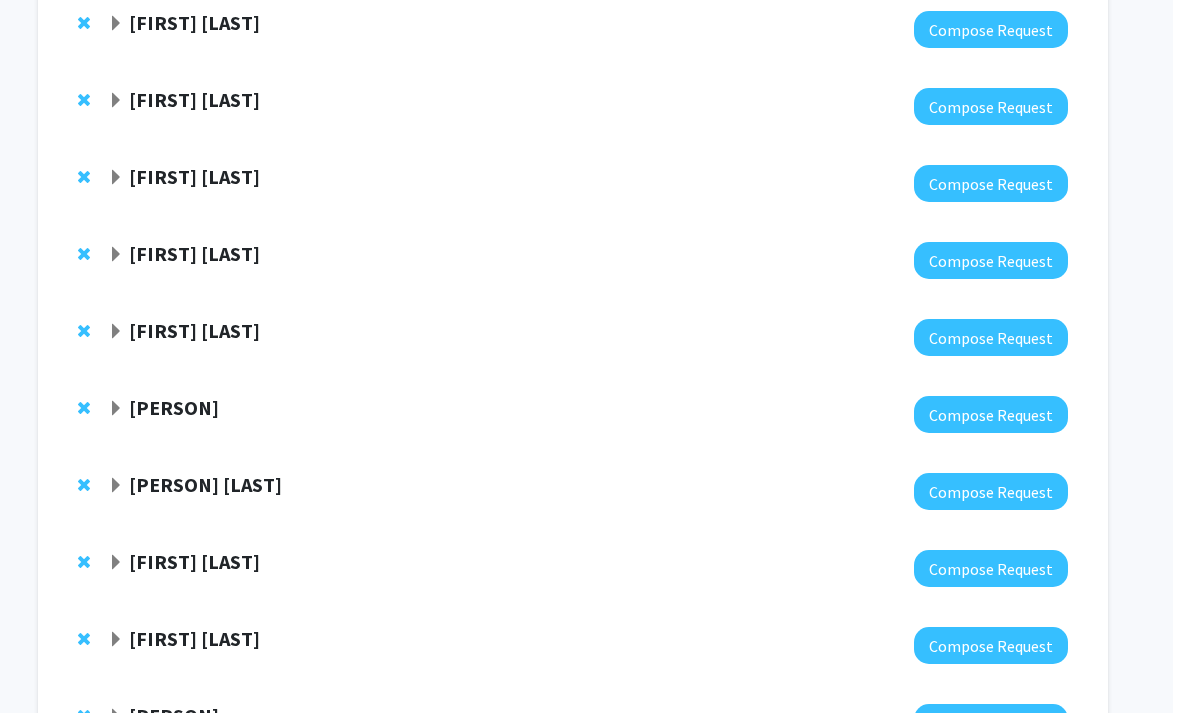 scroll, scrollTop: 1680, scrollLeft: 20, axis: both 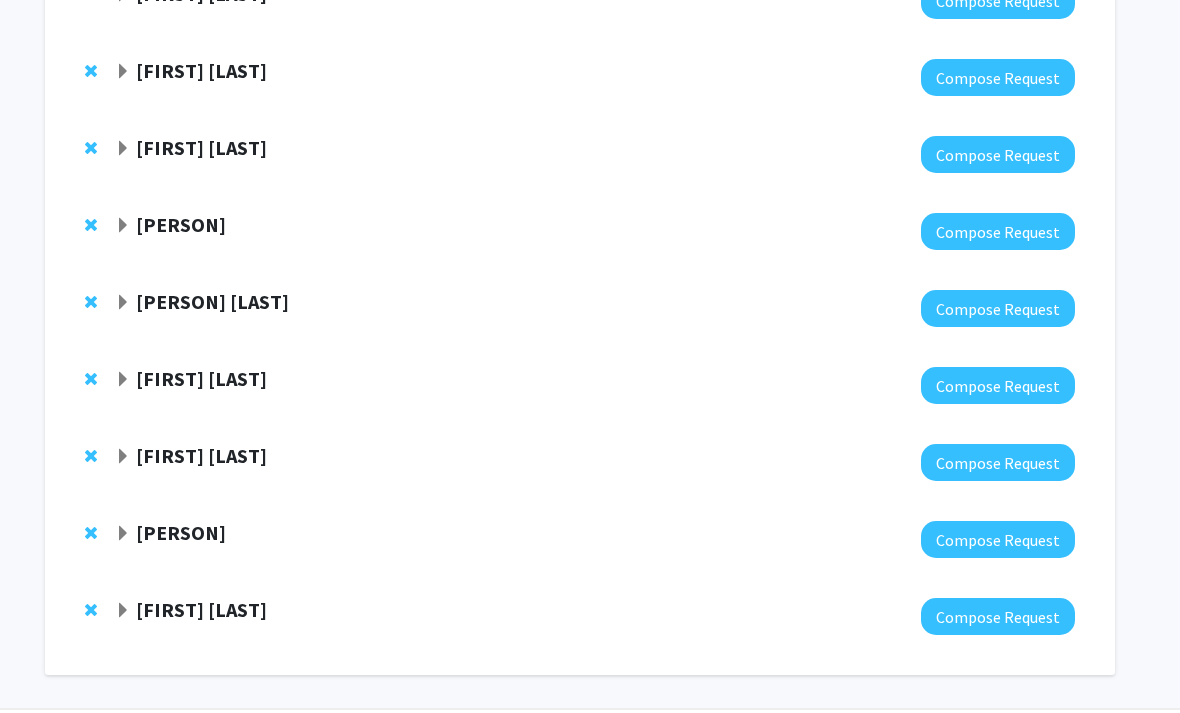 click 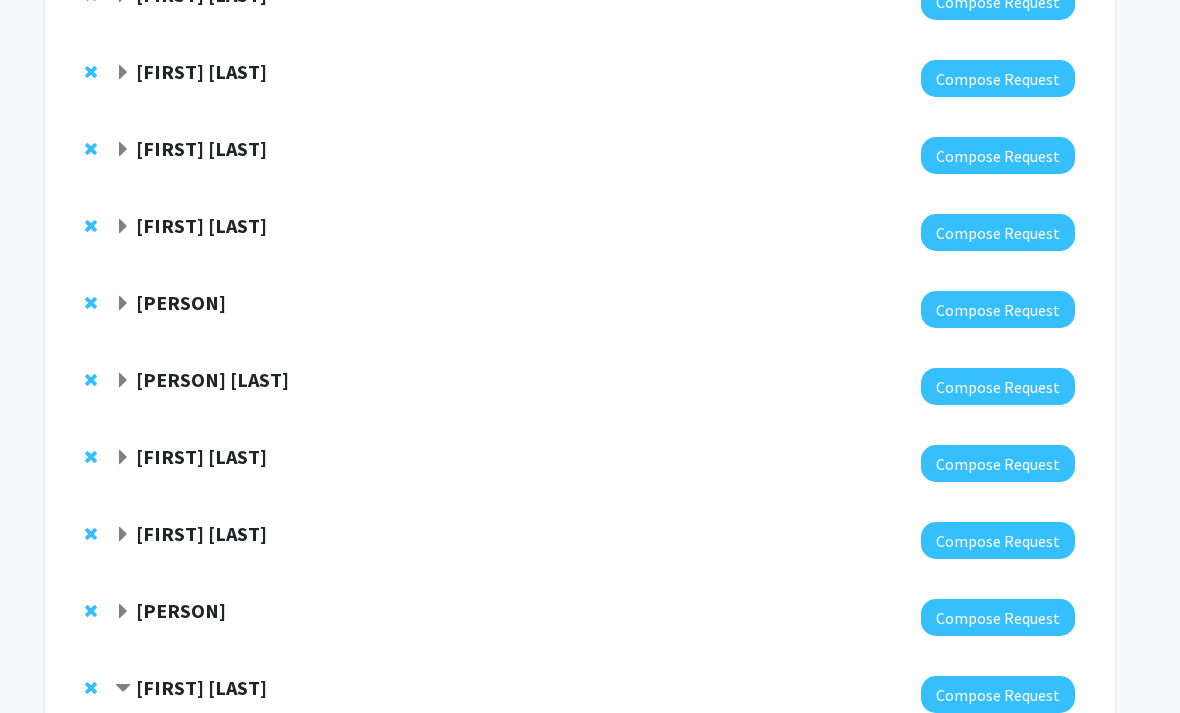scroll, scrollTop: 1601, scrollLeft: 20, axis: both 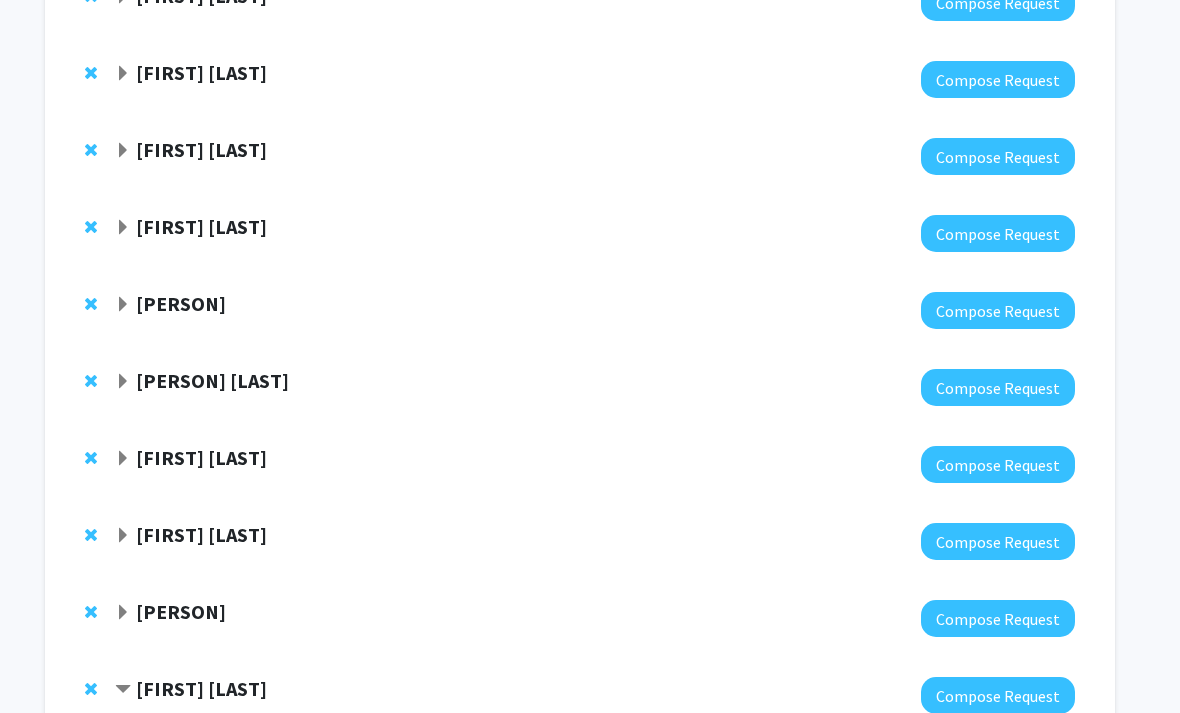 click 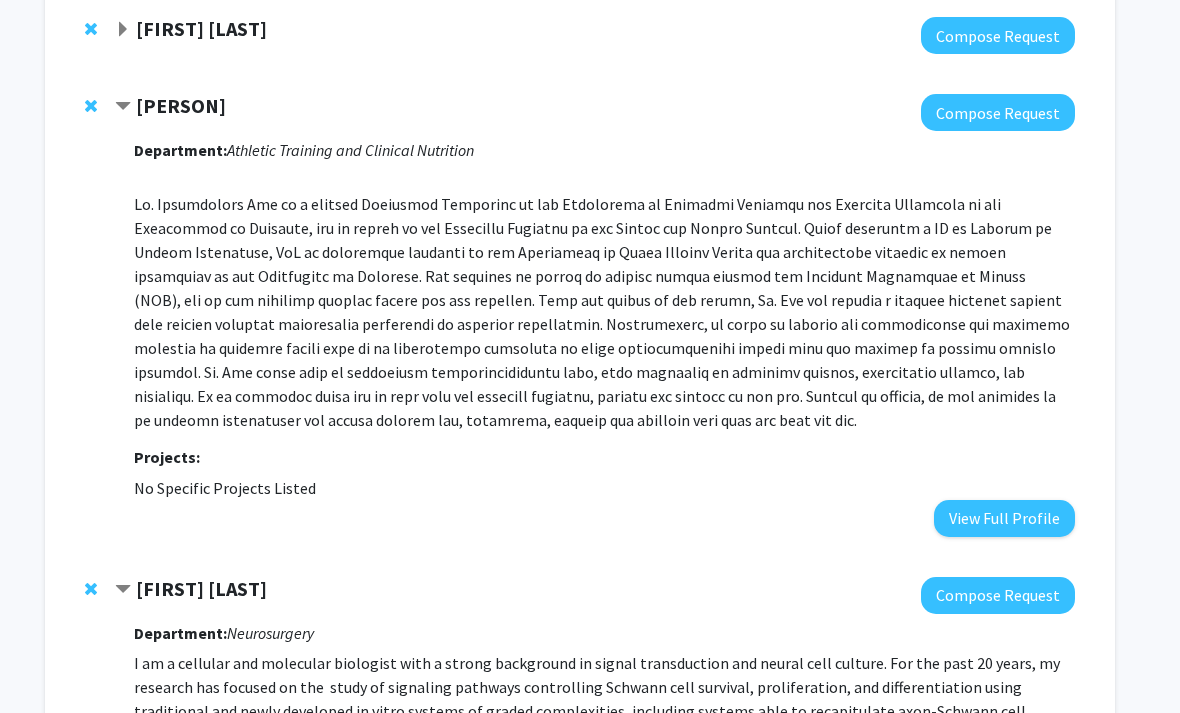 scroll, scrollTop: 2106, scrollLeft: 19, axis: both 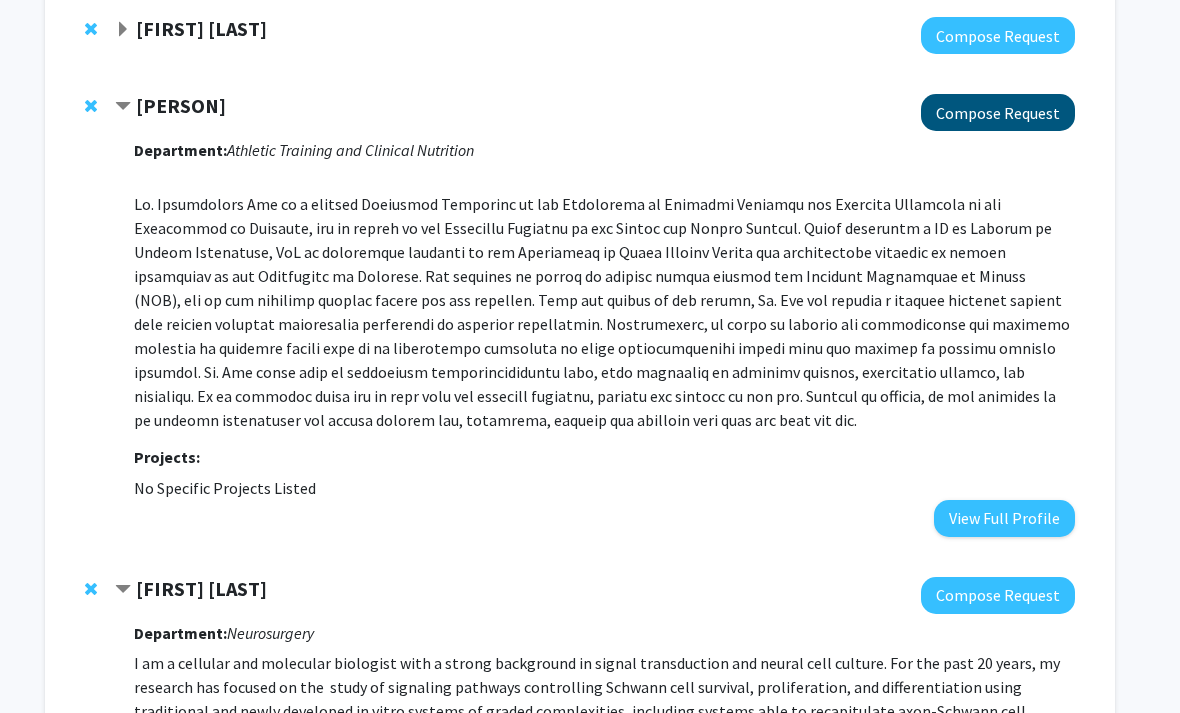 click on "Compose Request" 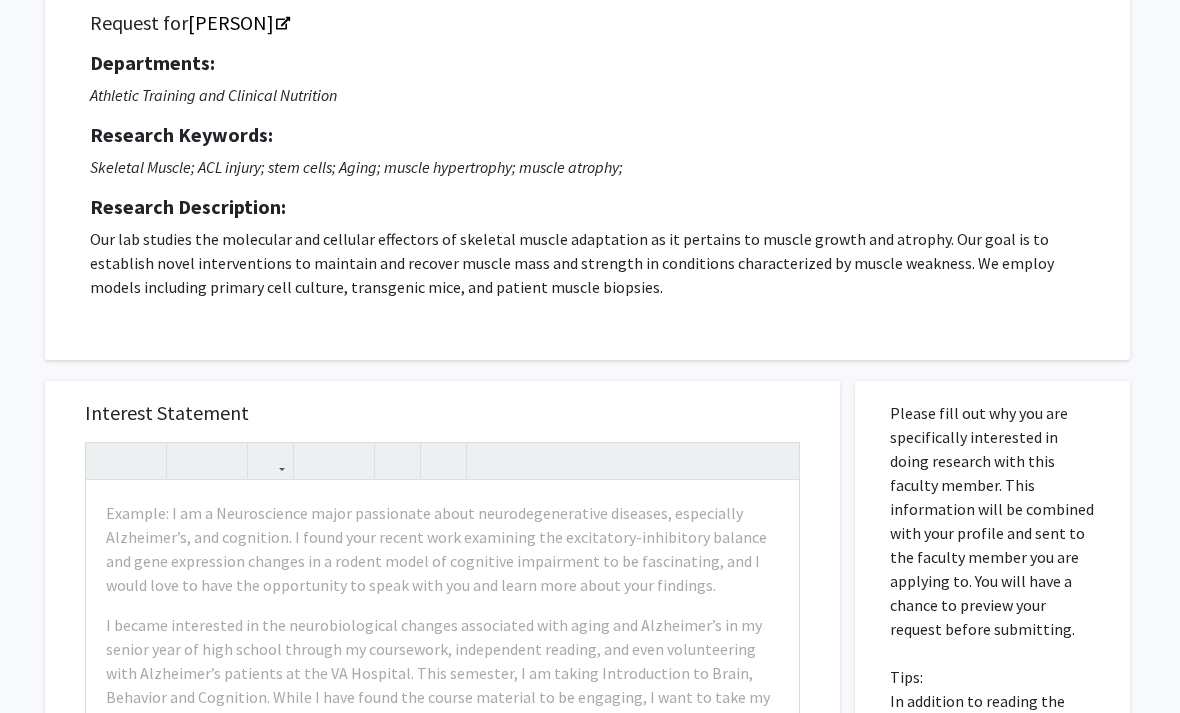 scroll, scrollTop: 52, scrollLeft: 20, axis: both 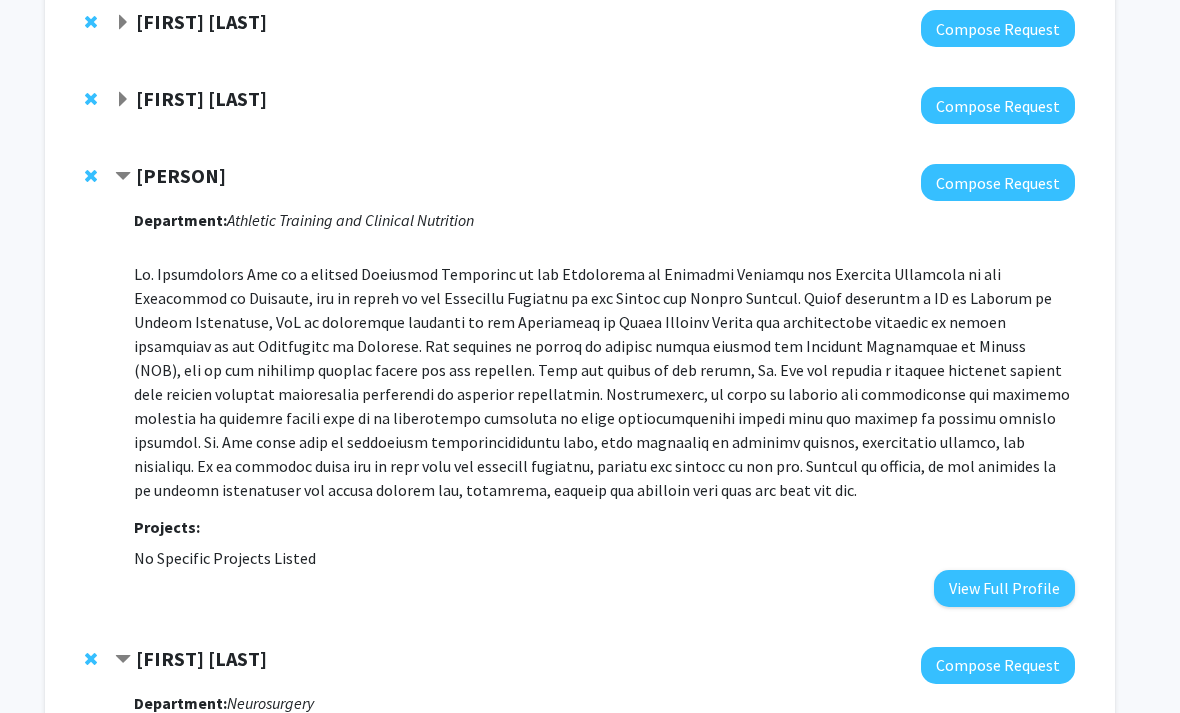 click 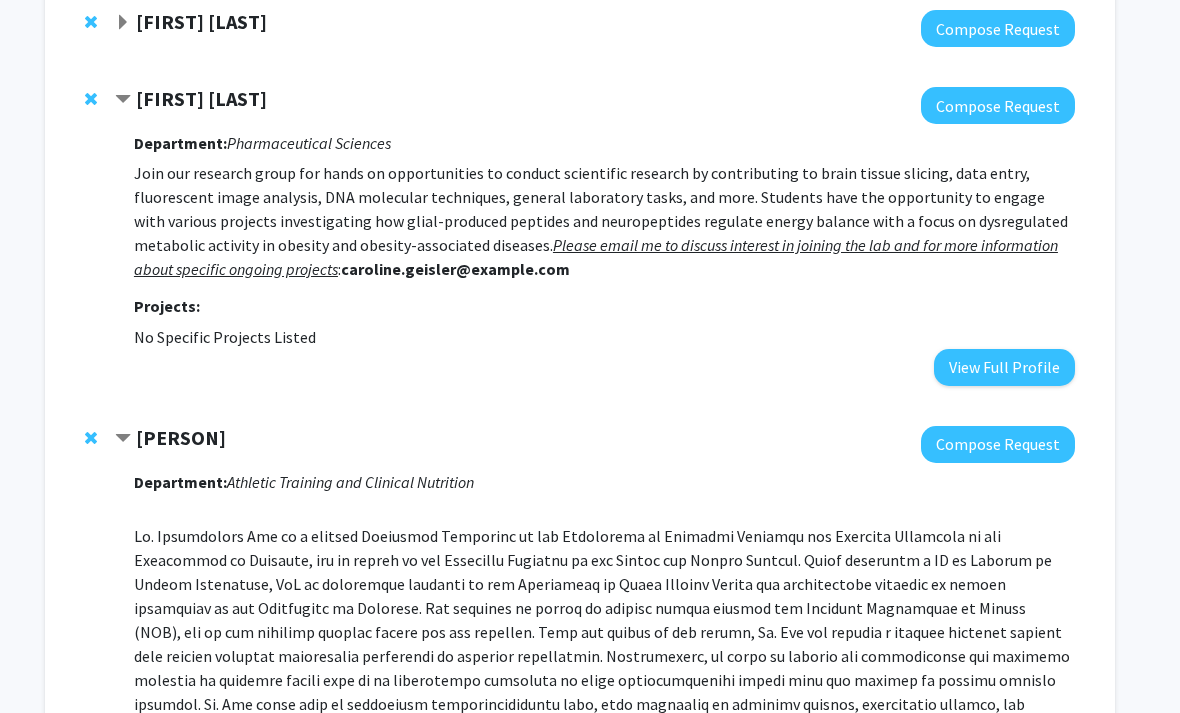 click 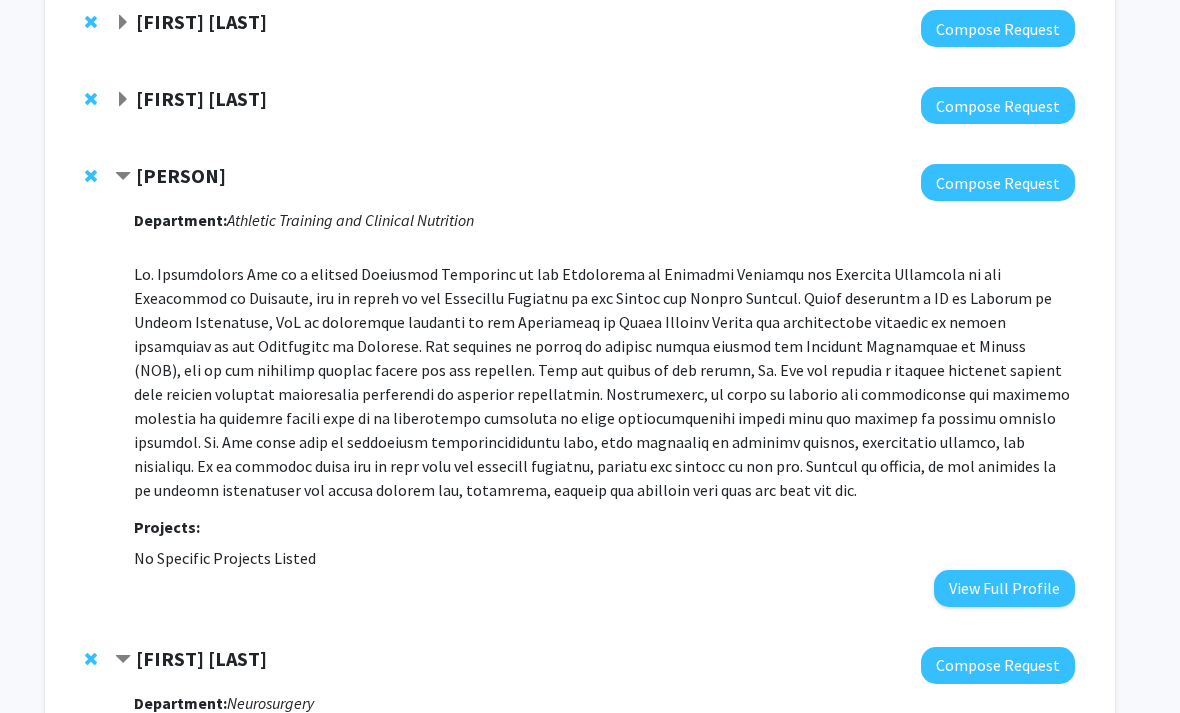 click 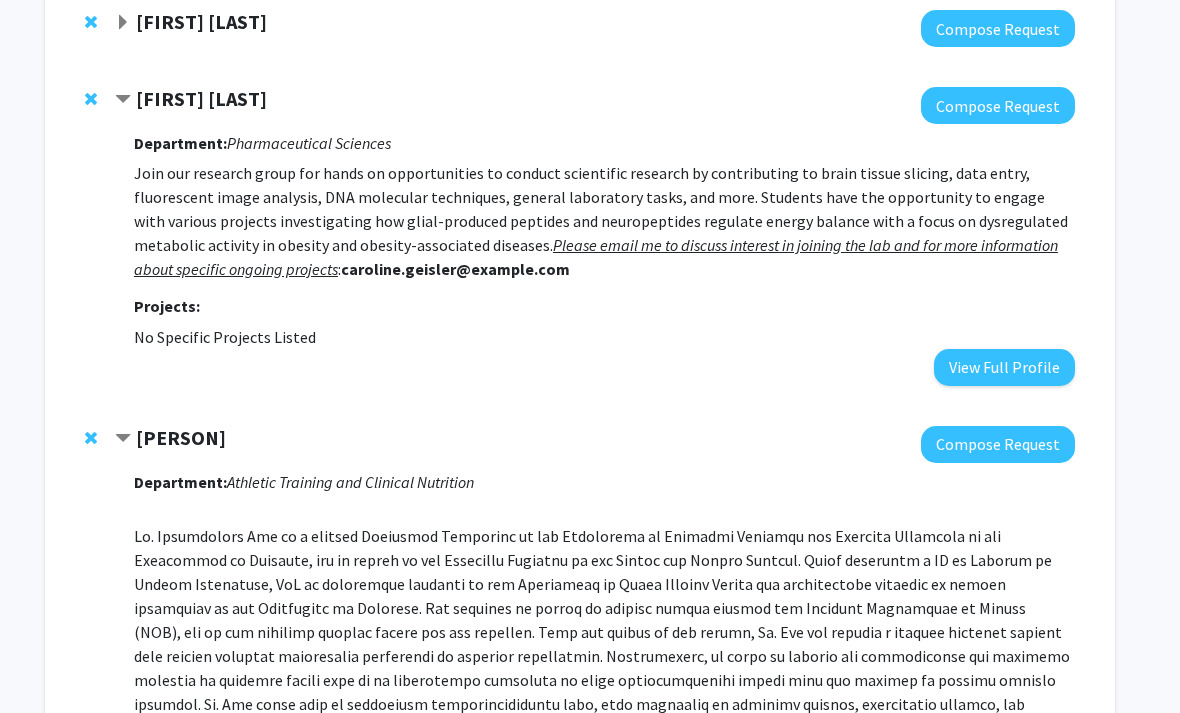 click on "[FIRST] [LAST]" 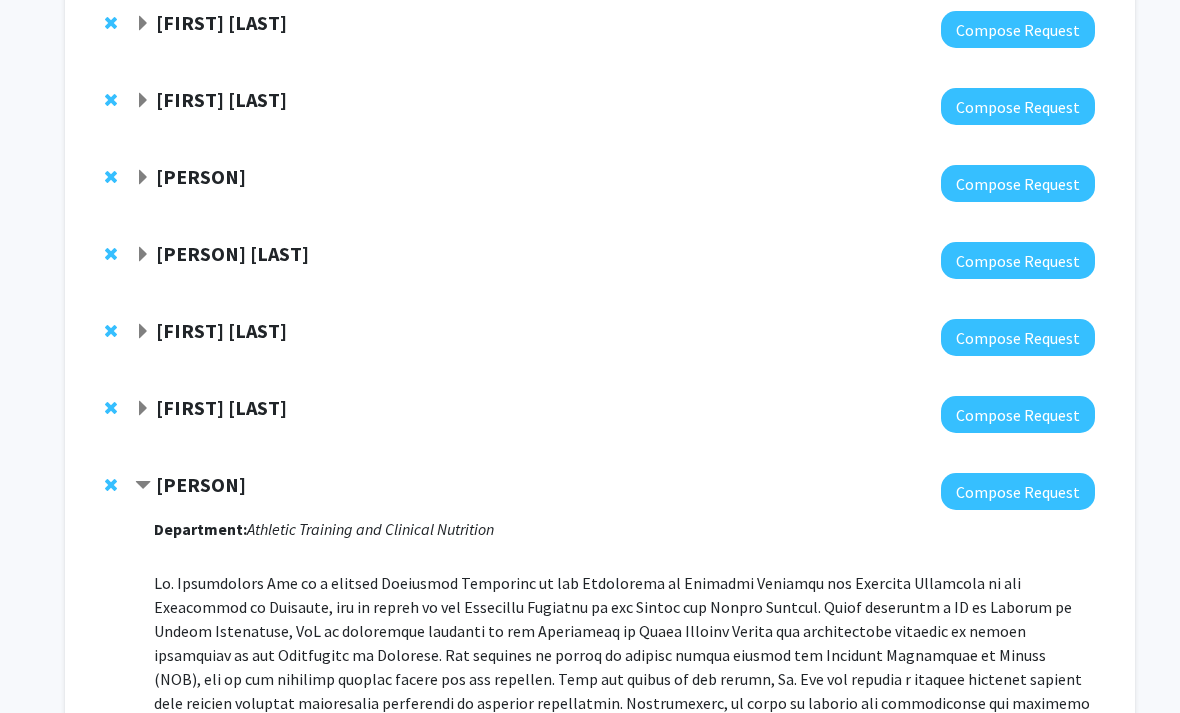 scroll, scrollTop: 1653, scrollLeft: 0, axis: vertical 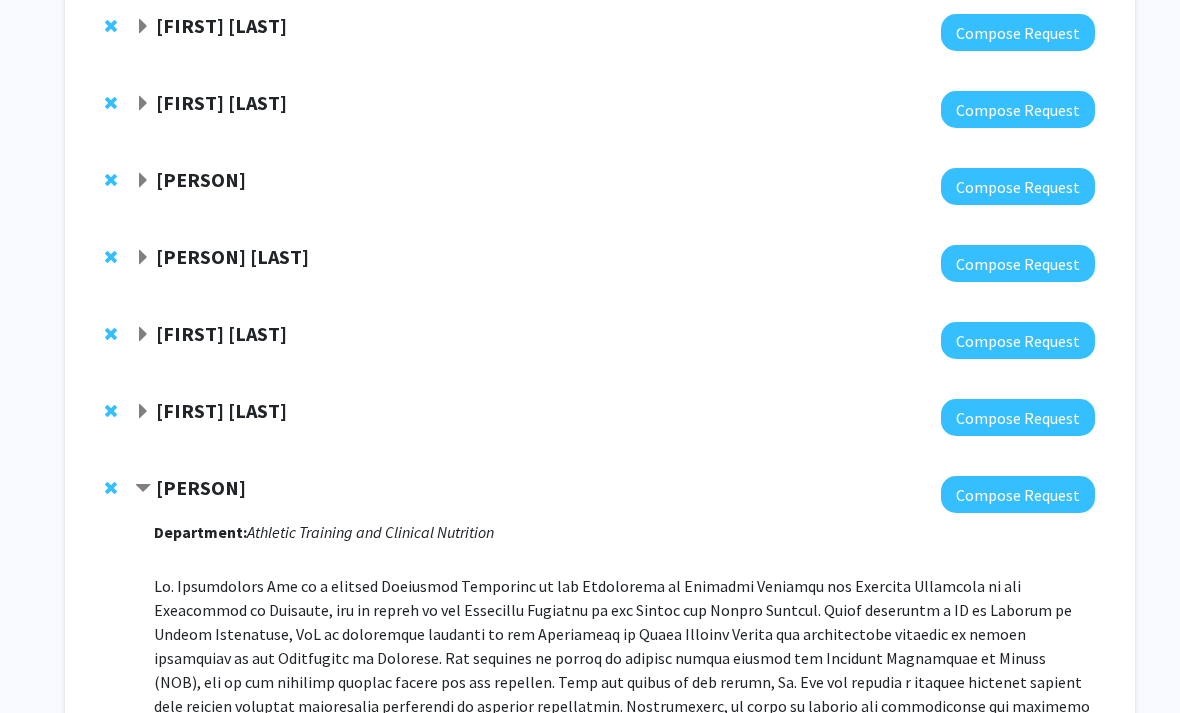 click 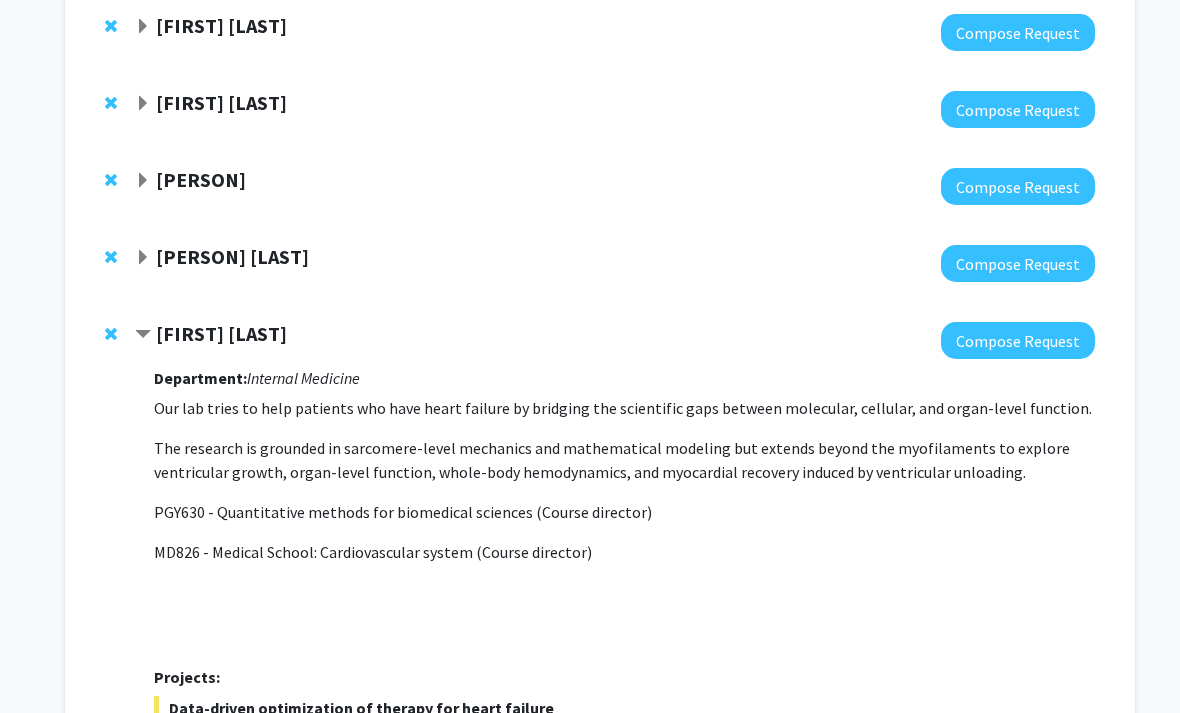 click 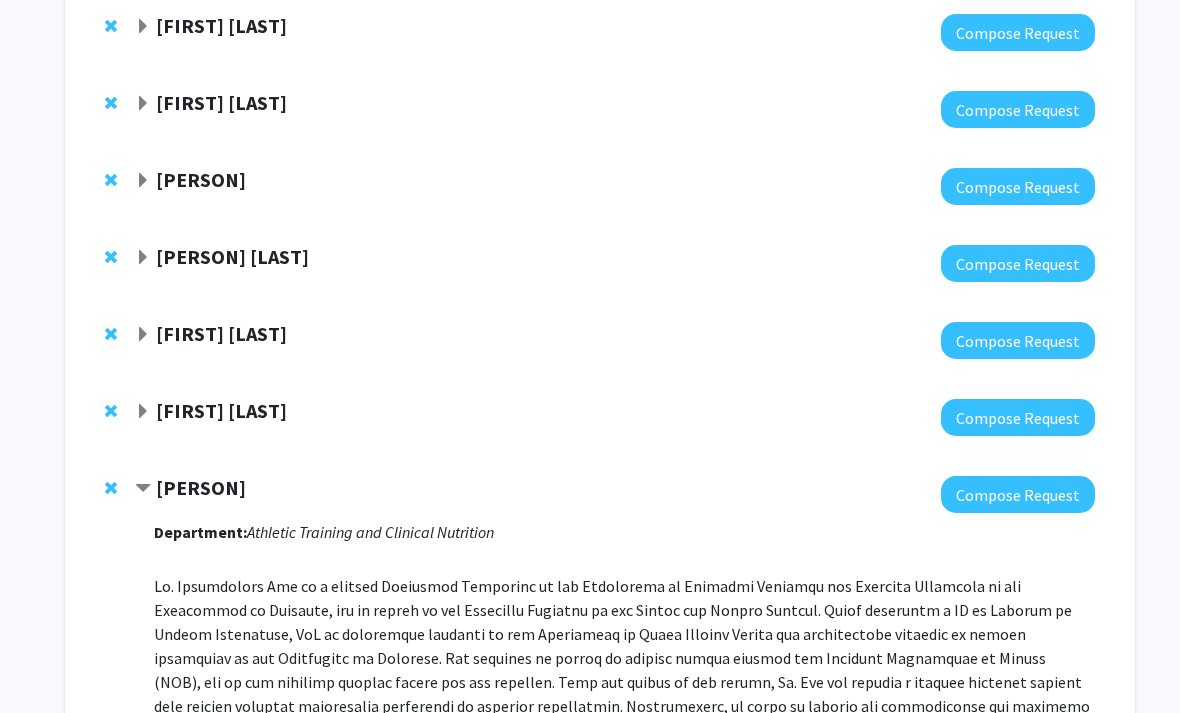 click on "[PERSON] [LAST]" 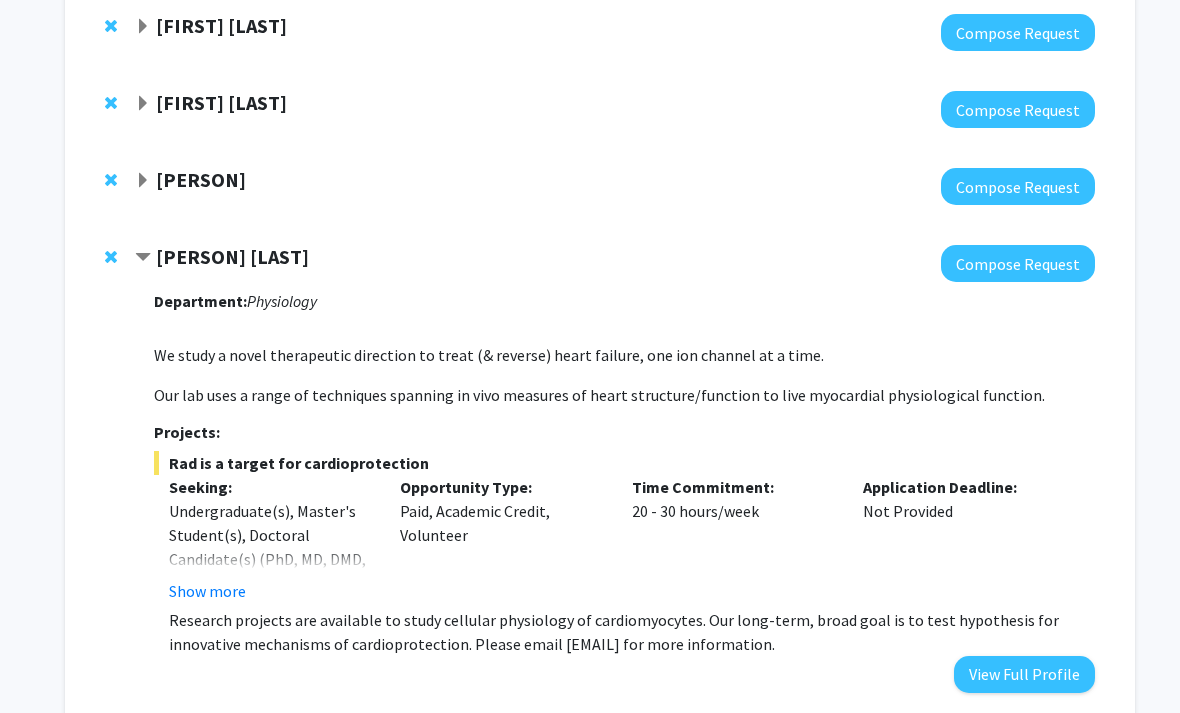 click 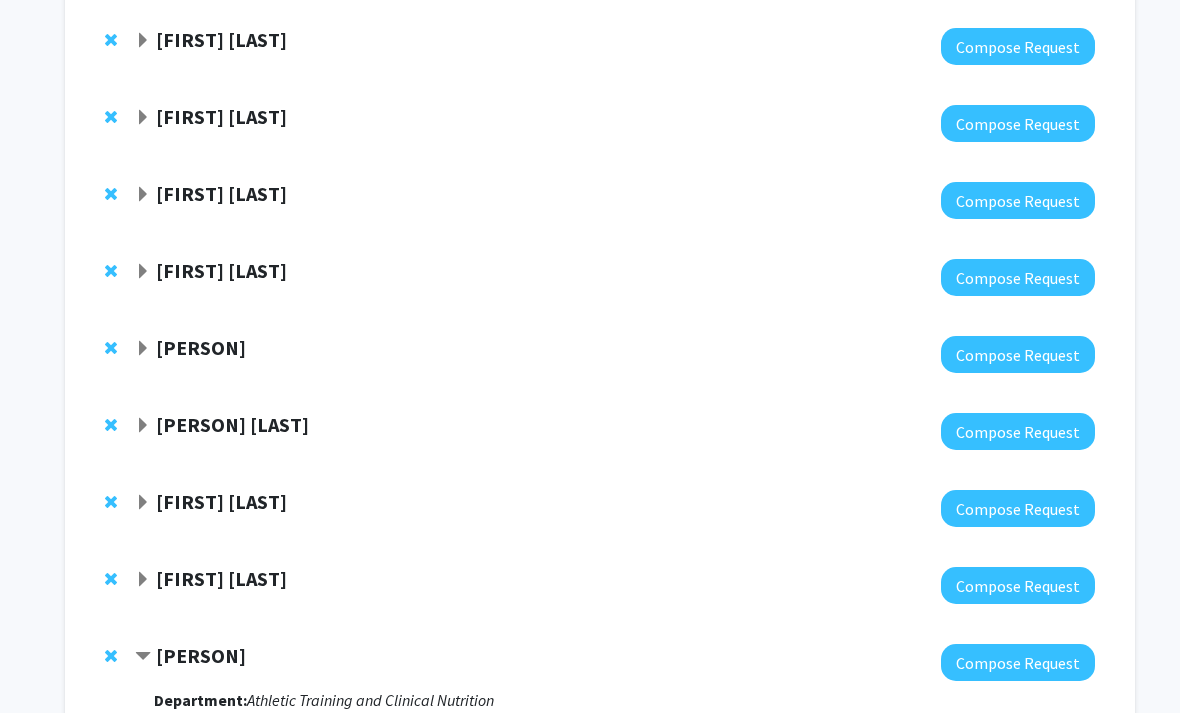 scroll, scrollTop: 1481, scrollLeft: 0, axis: vertical 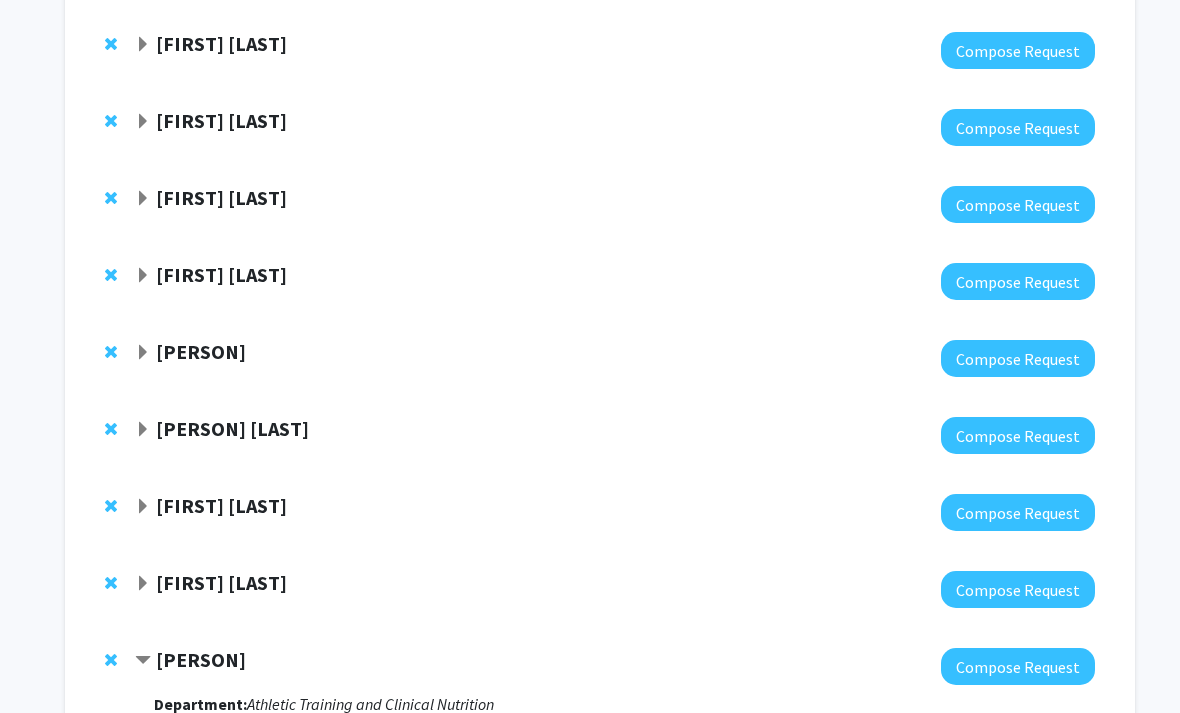 click 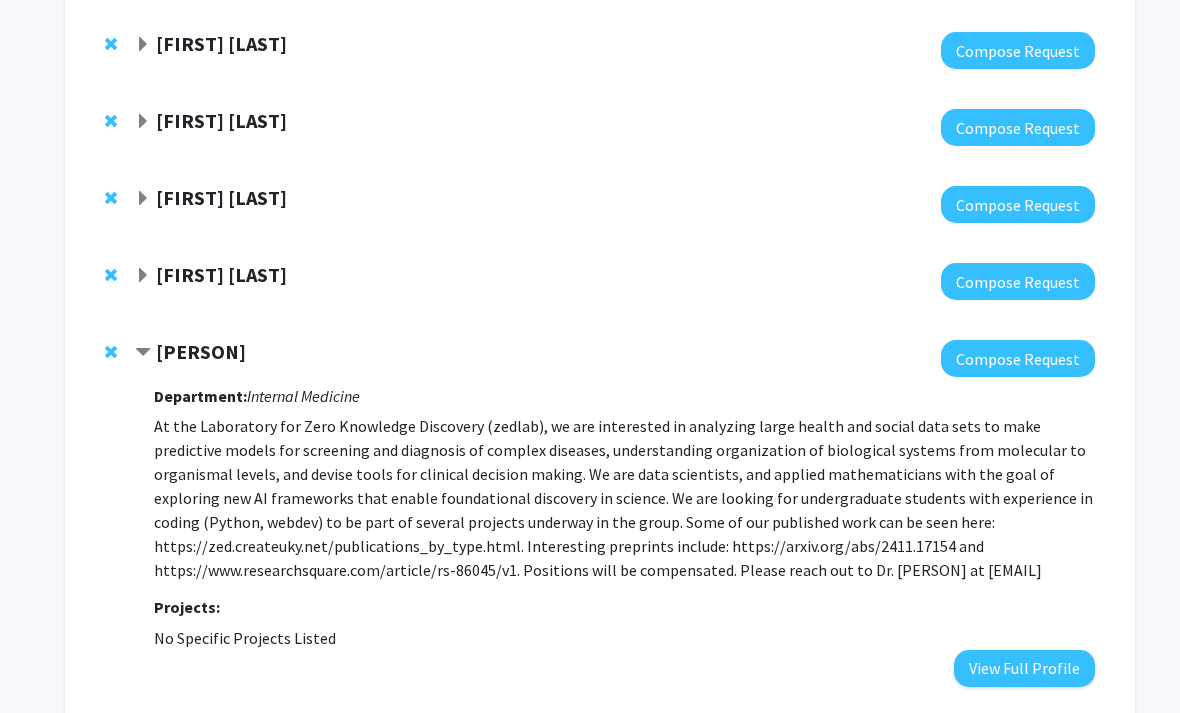 click on "[PERSON]" 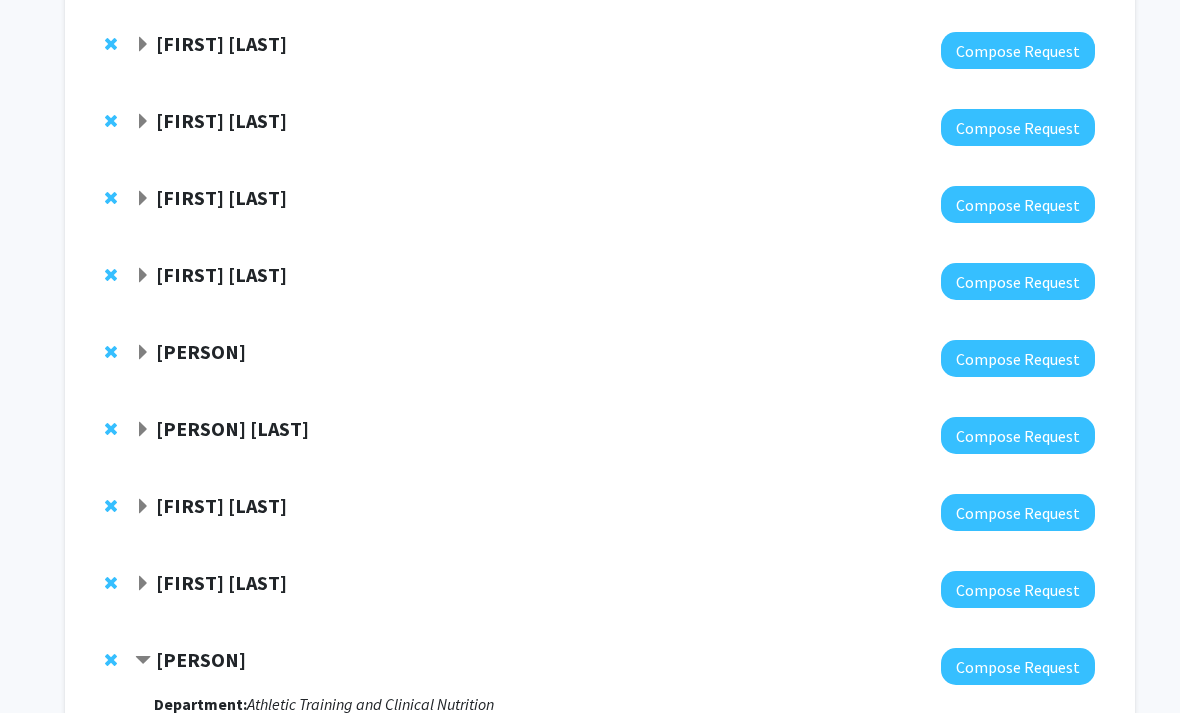 click 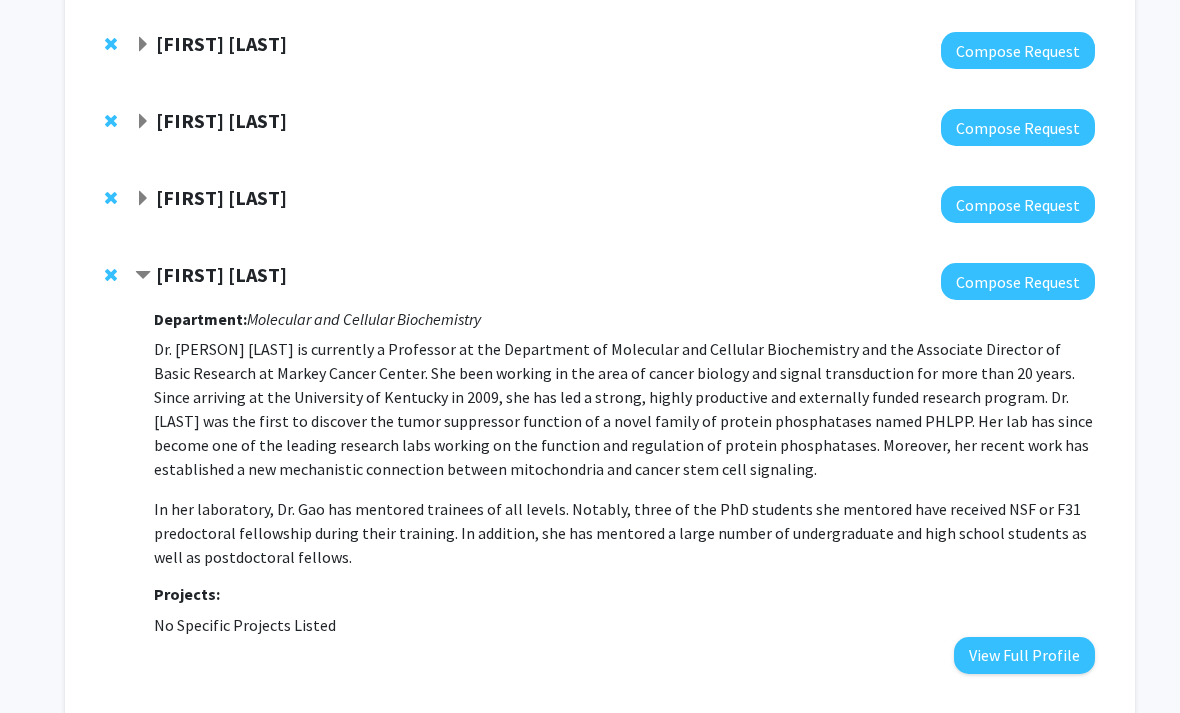 click 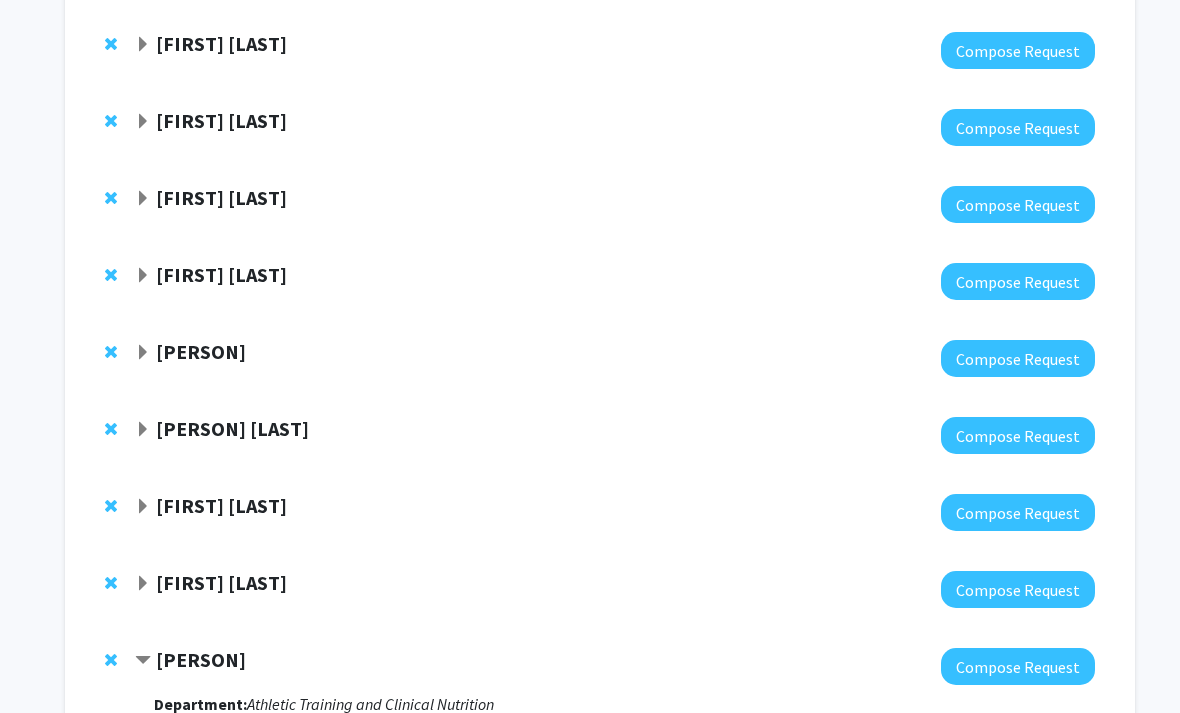 click 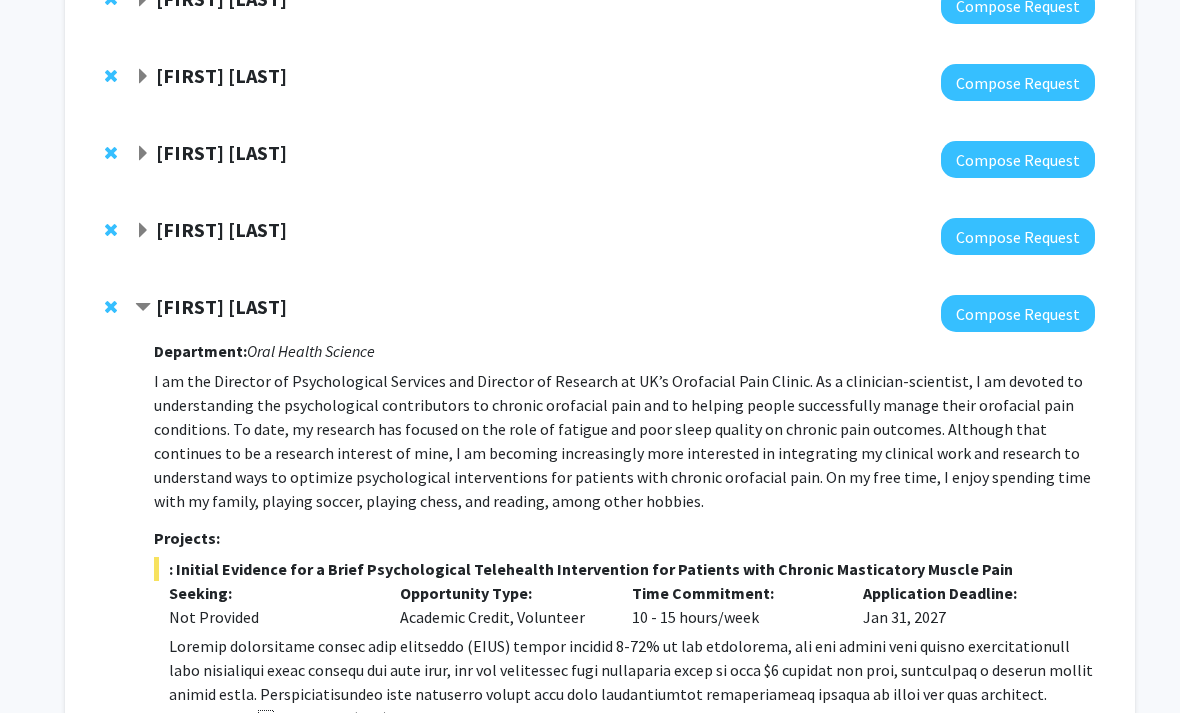 scroll, scrollTop: 1368, scrollLeft: 0, axis: vertical 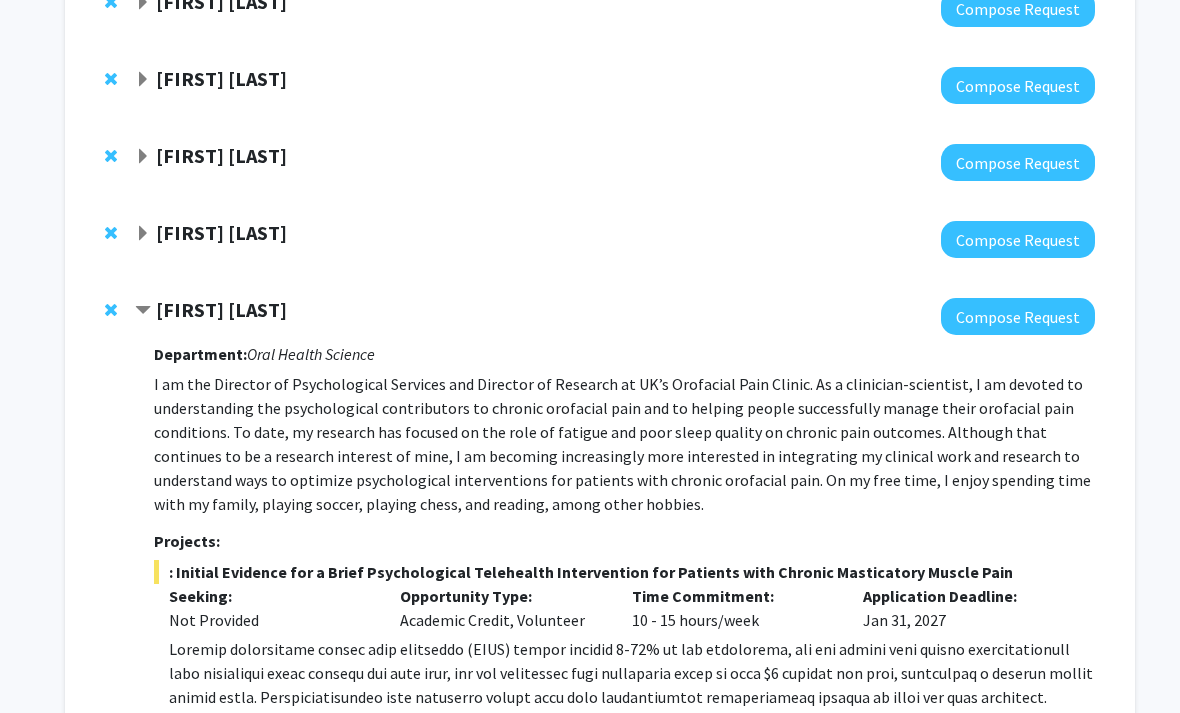 click 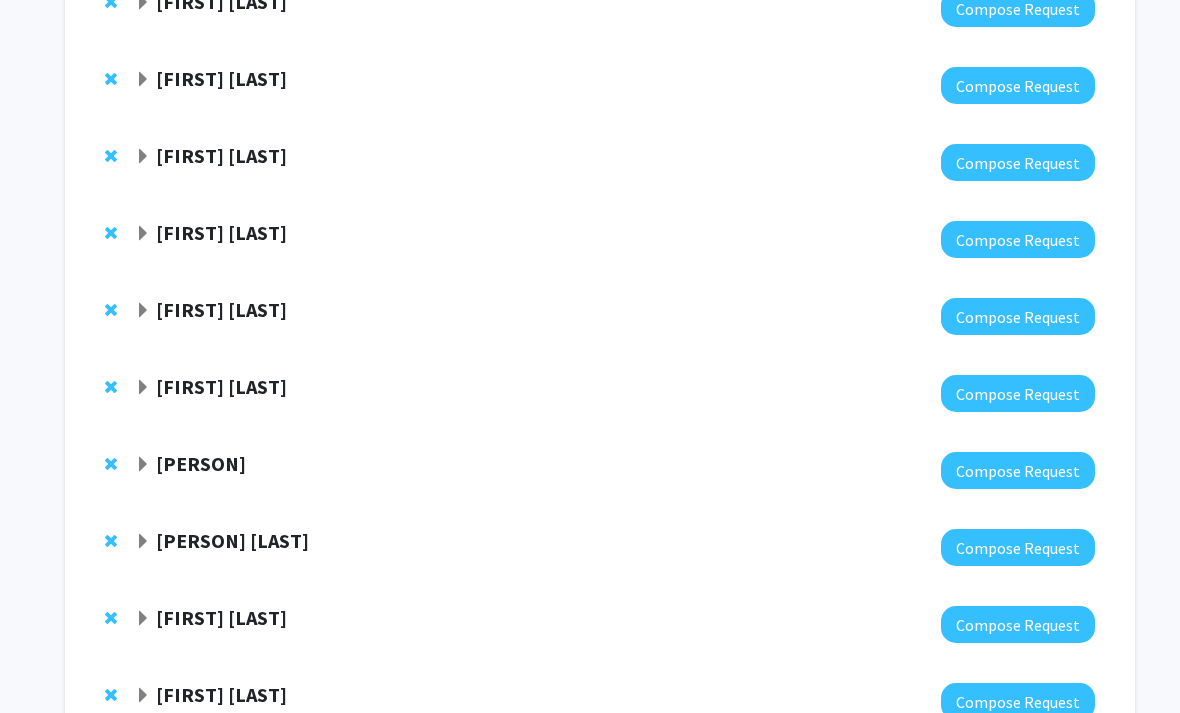 click 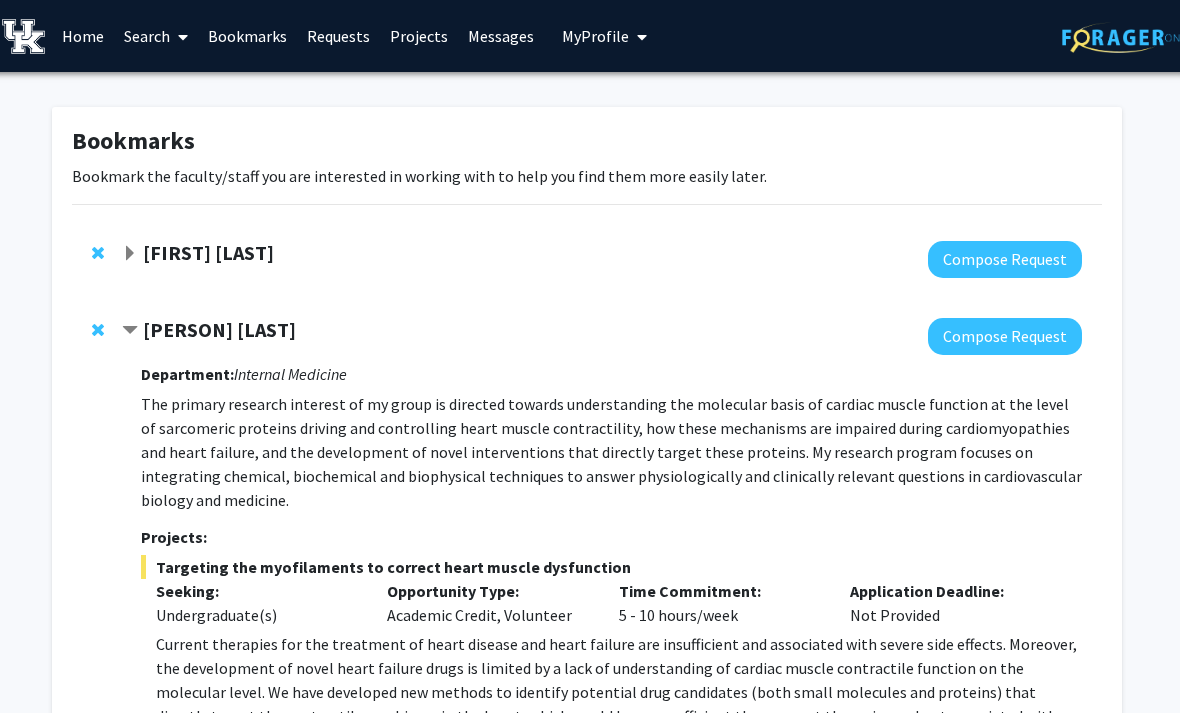 scroll, scrollTop: 0, scrollLeft: 13, axis: horizontal 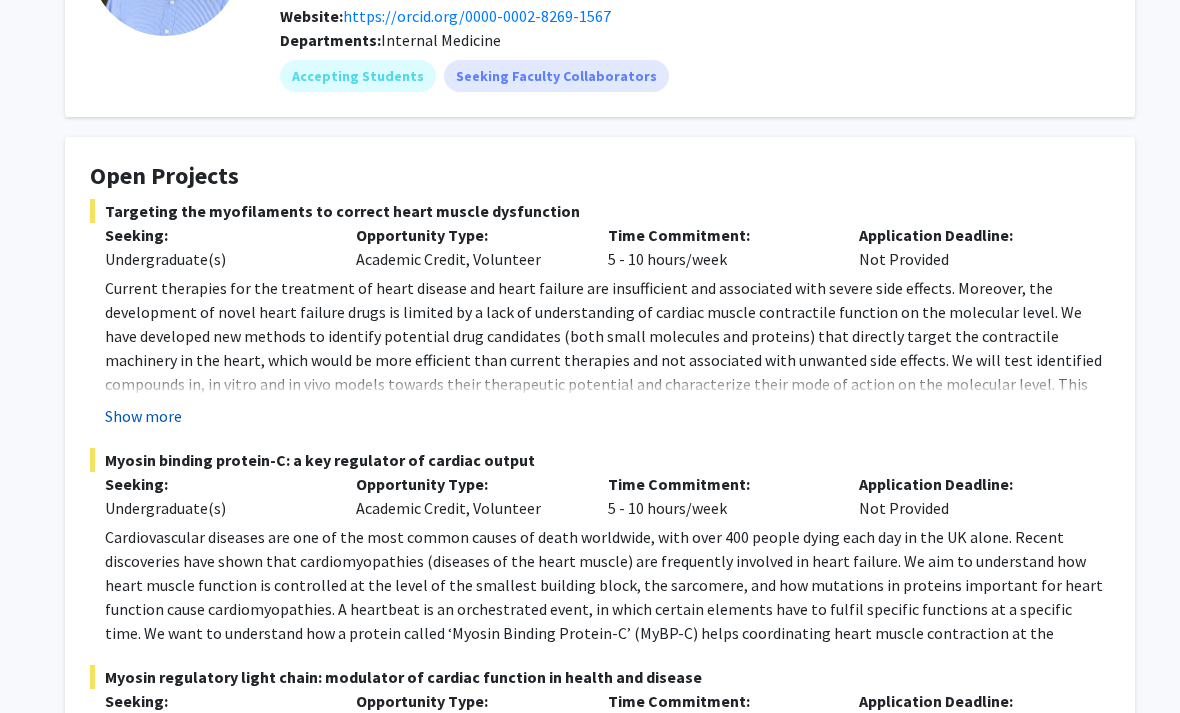 click on "Show more" 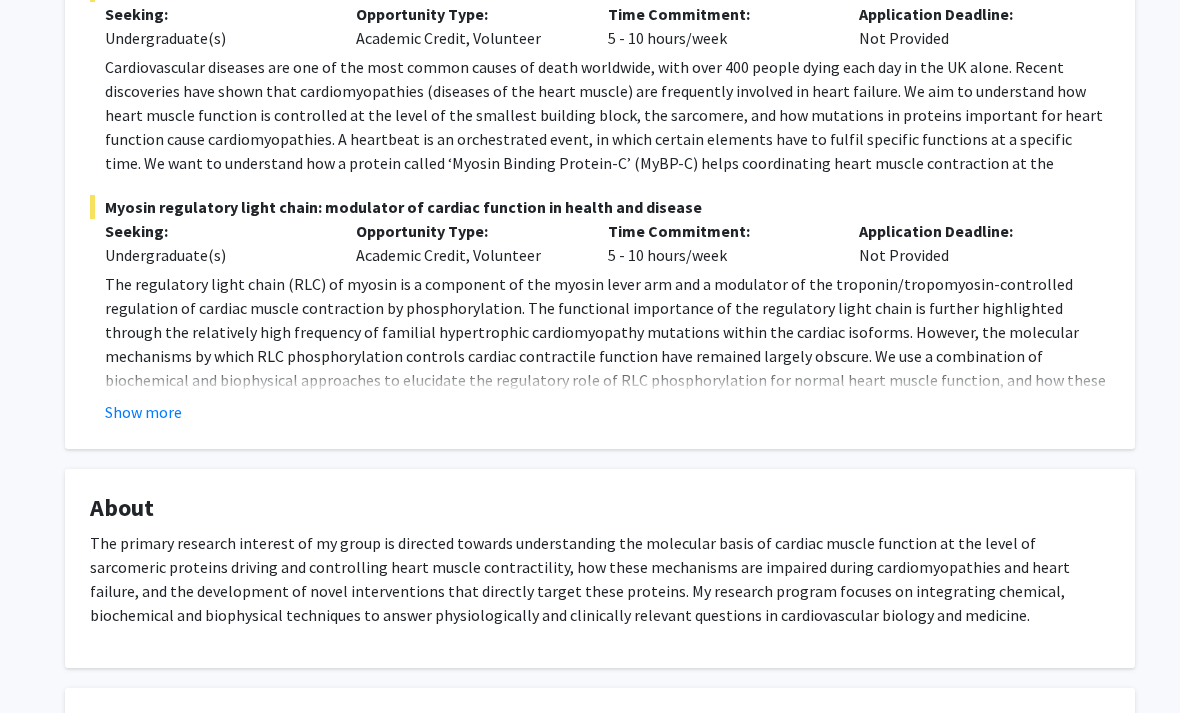 scroll, scrollTop: 716, scrollLeft: 0, axis: vertical 